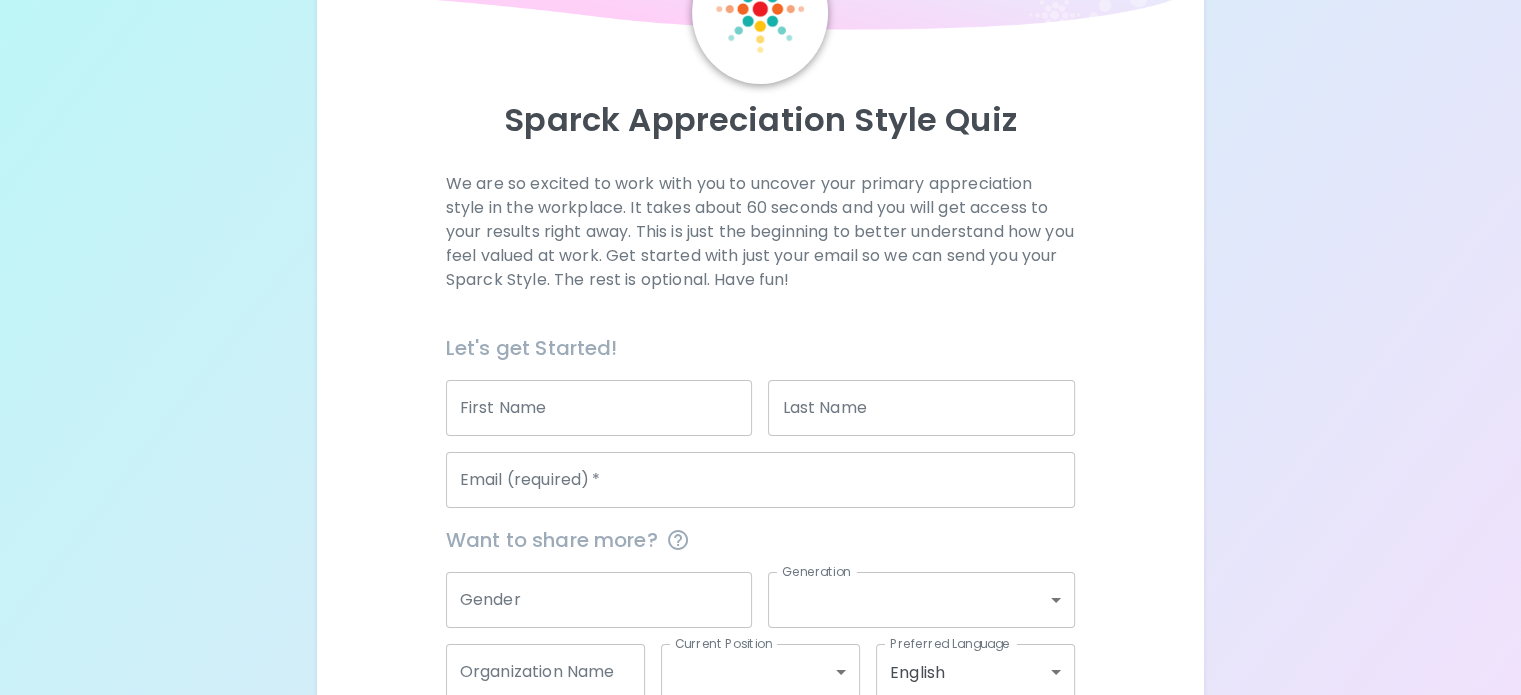 scroll, scrollTop: 300, scrollLeft: 0, axis: vertical 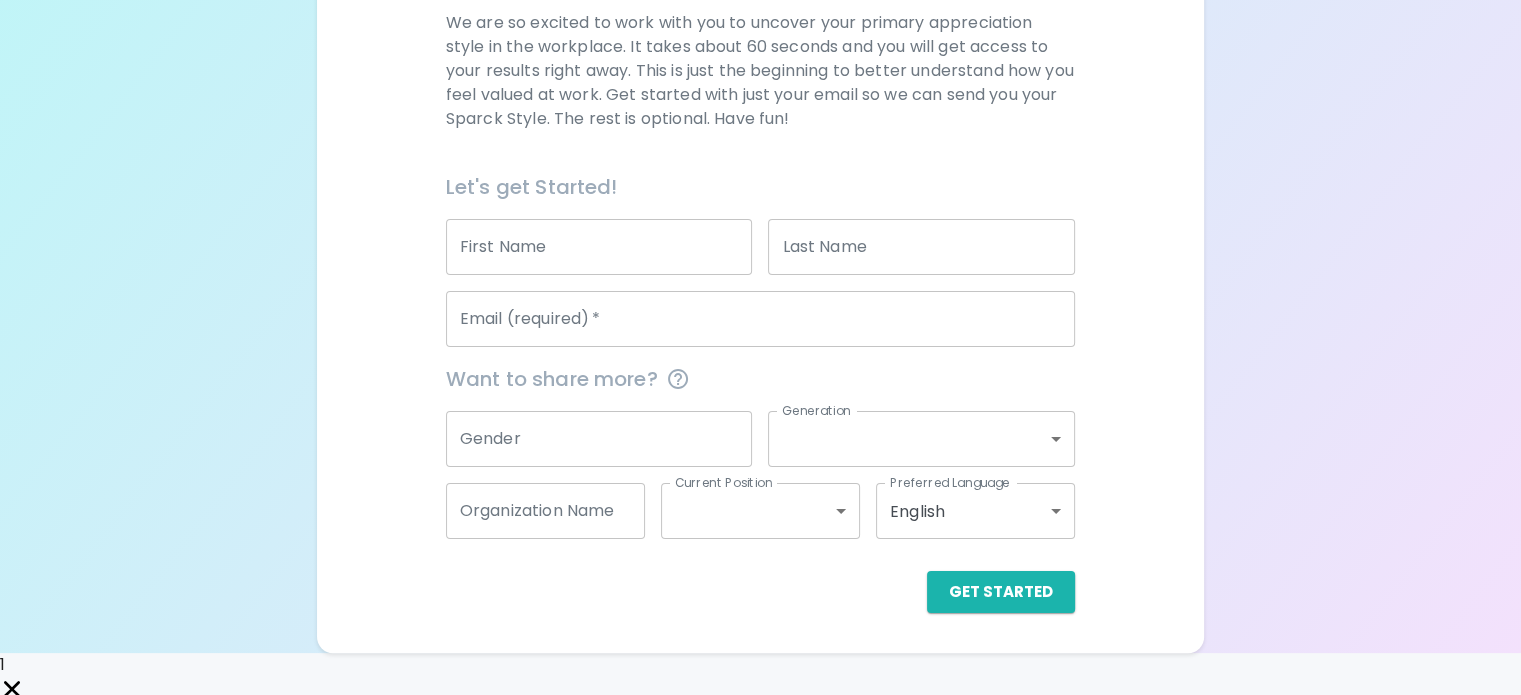 click on "First Name" at bounding box center (599, 247) 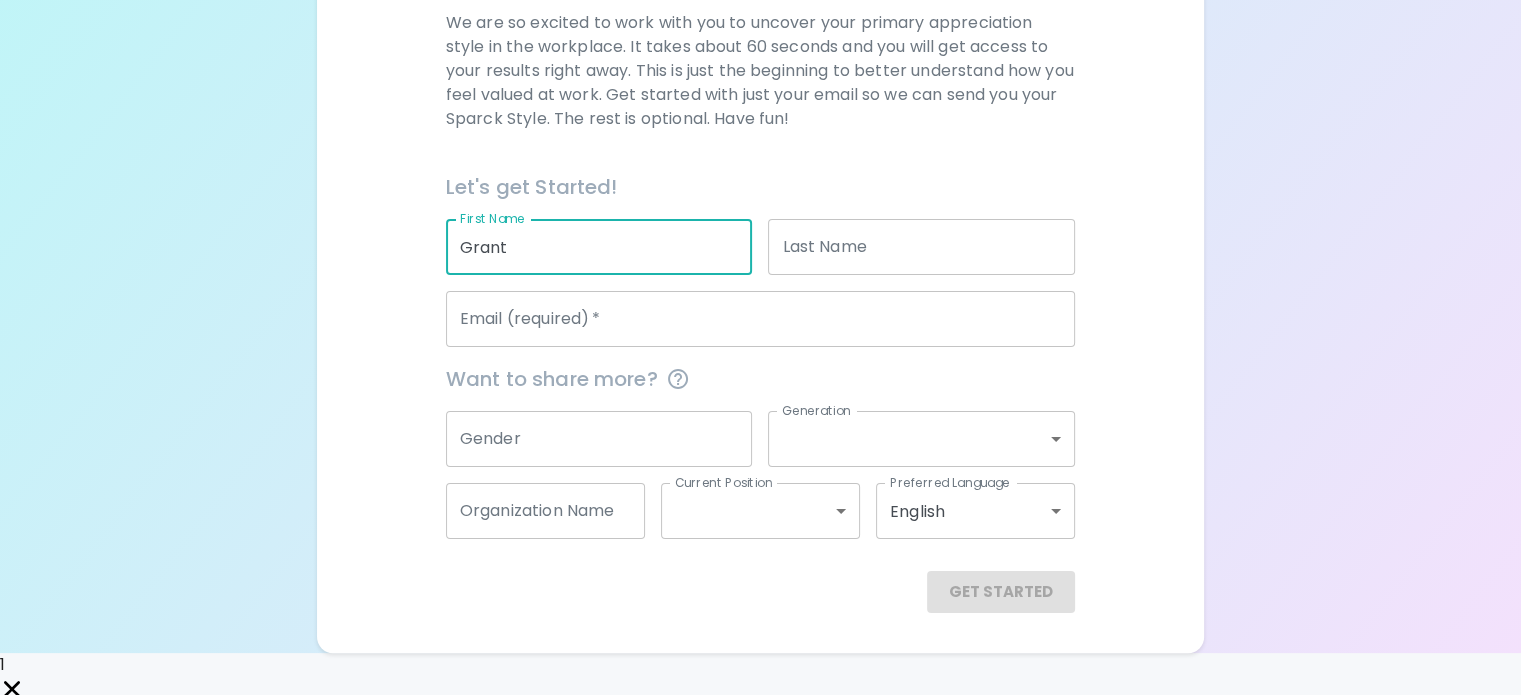 type on "Grant" 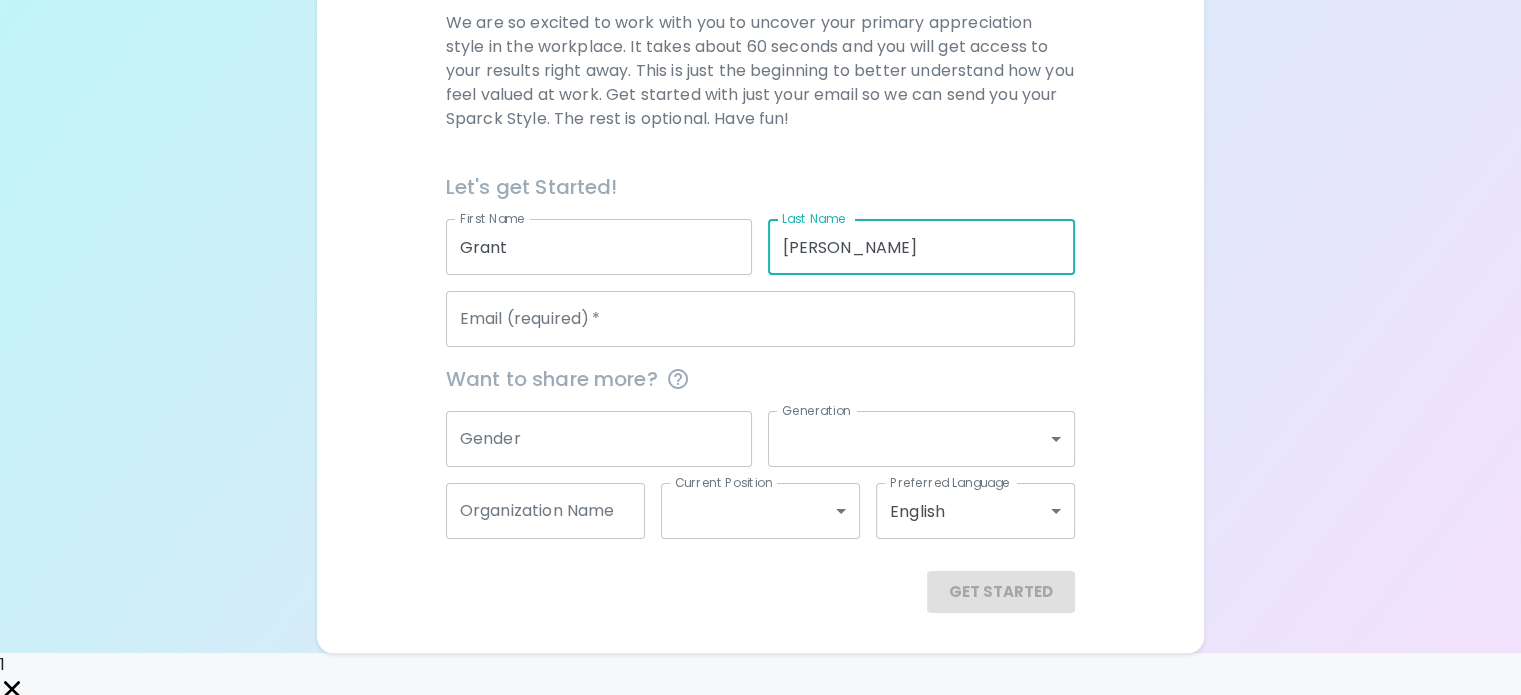 type on "[PERSON_NAME]" 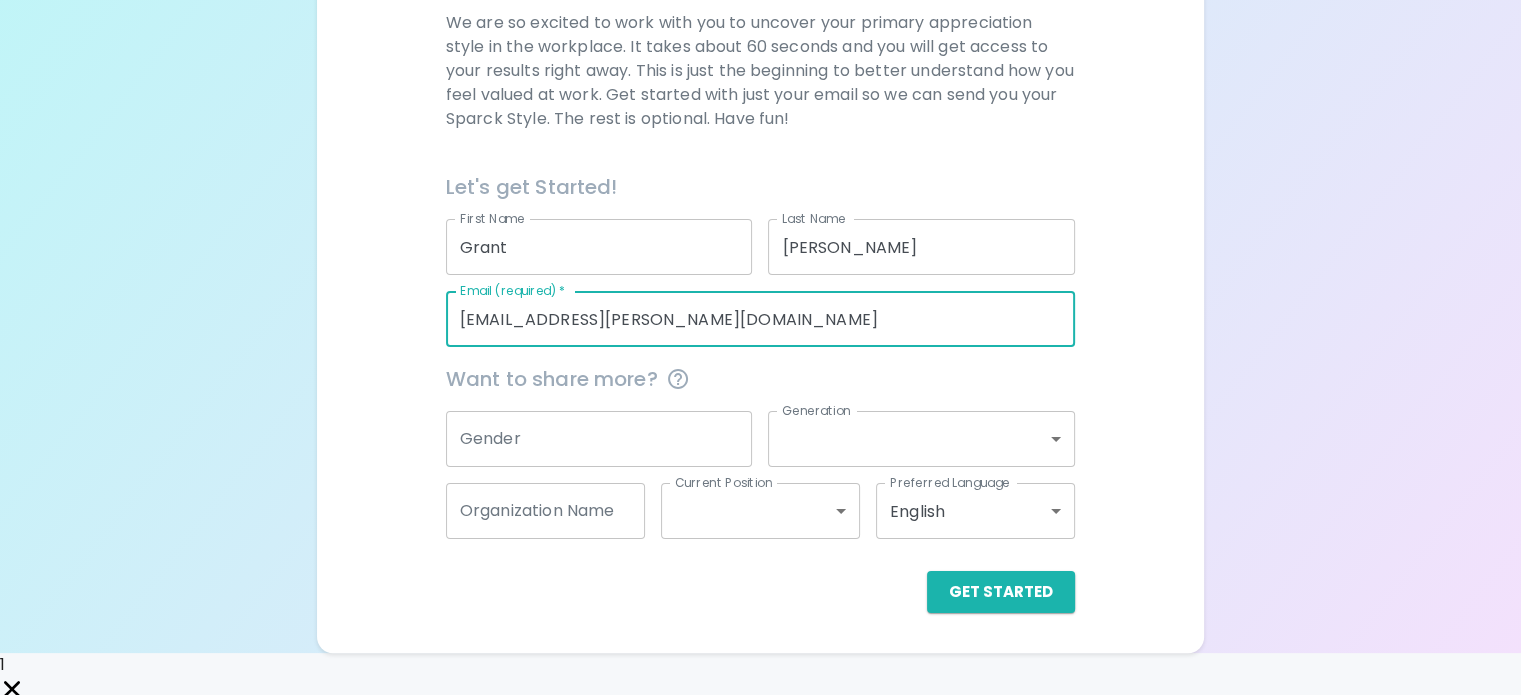 type on "[EMAIL_ADDRESS][PERSON_NAME][DOMAIN_NAME]" 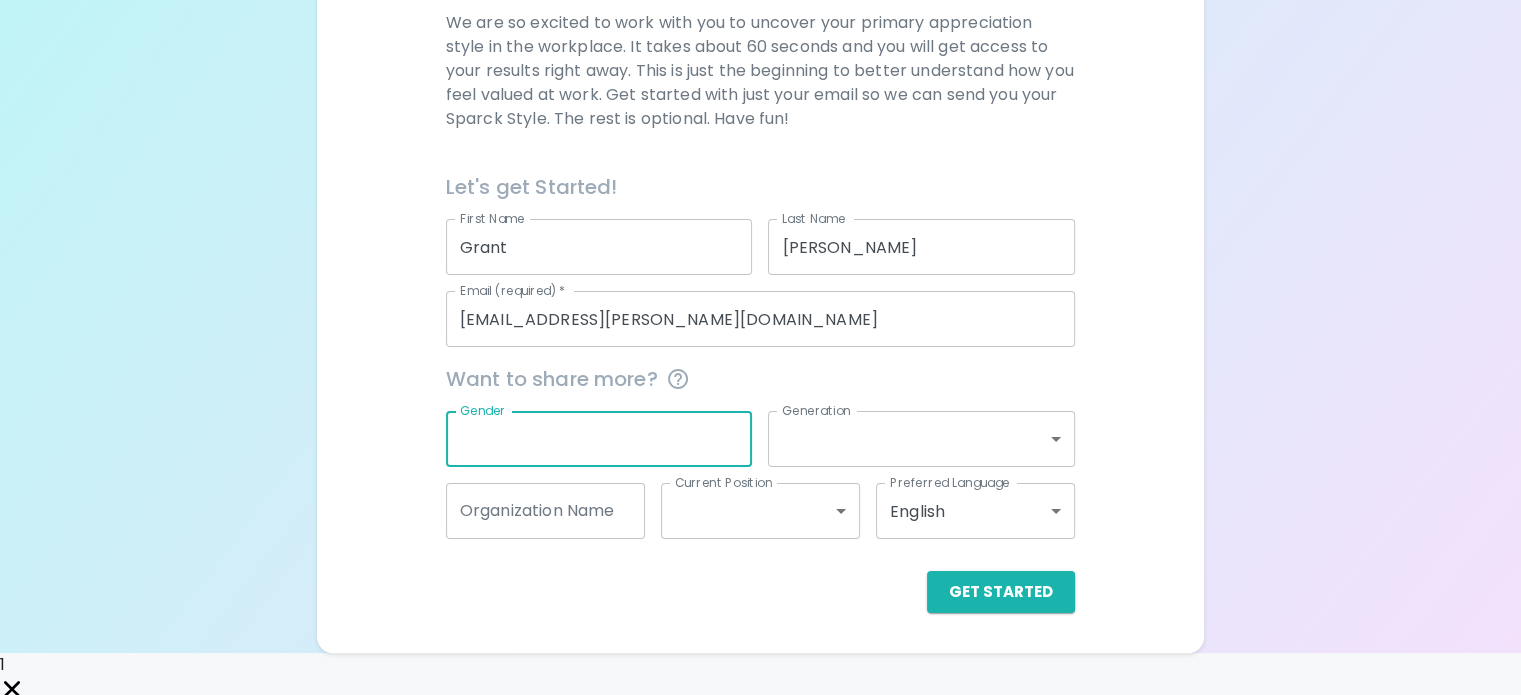 click on "Gender" at bounding box center [599, 439] 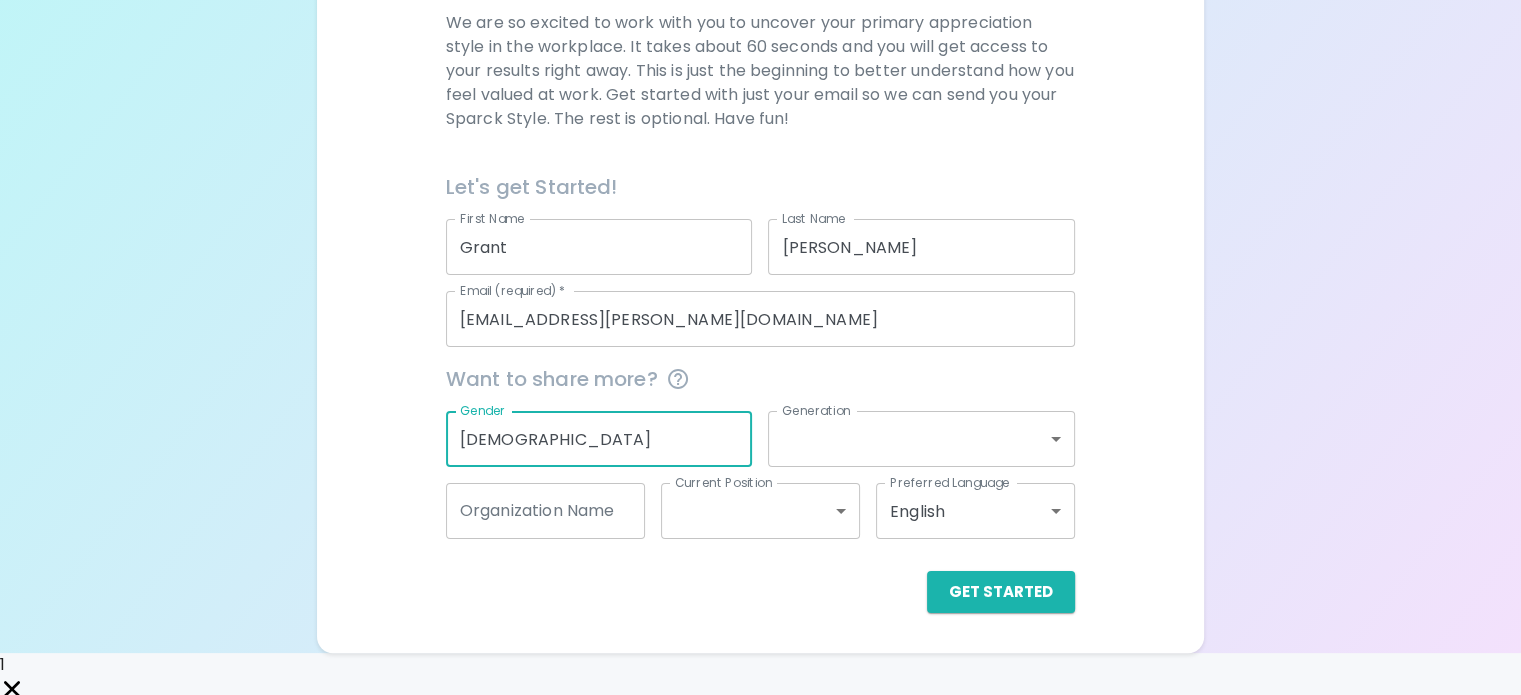 type on "[DEMOGRAPHIC_DATA]" 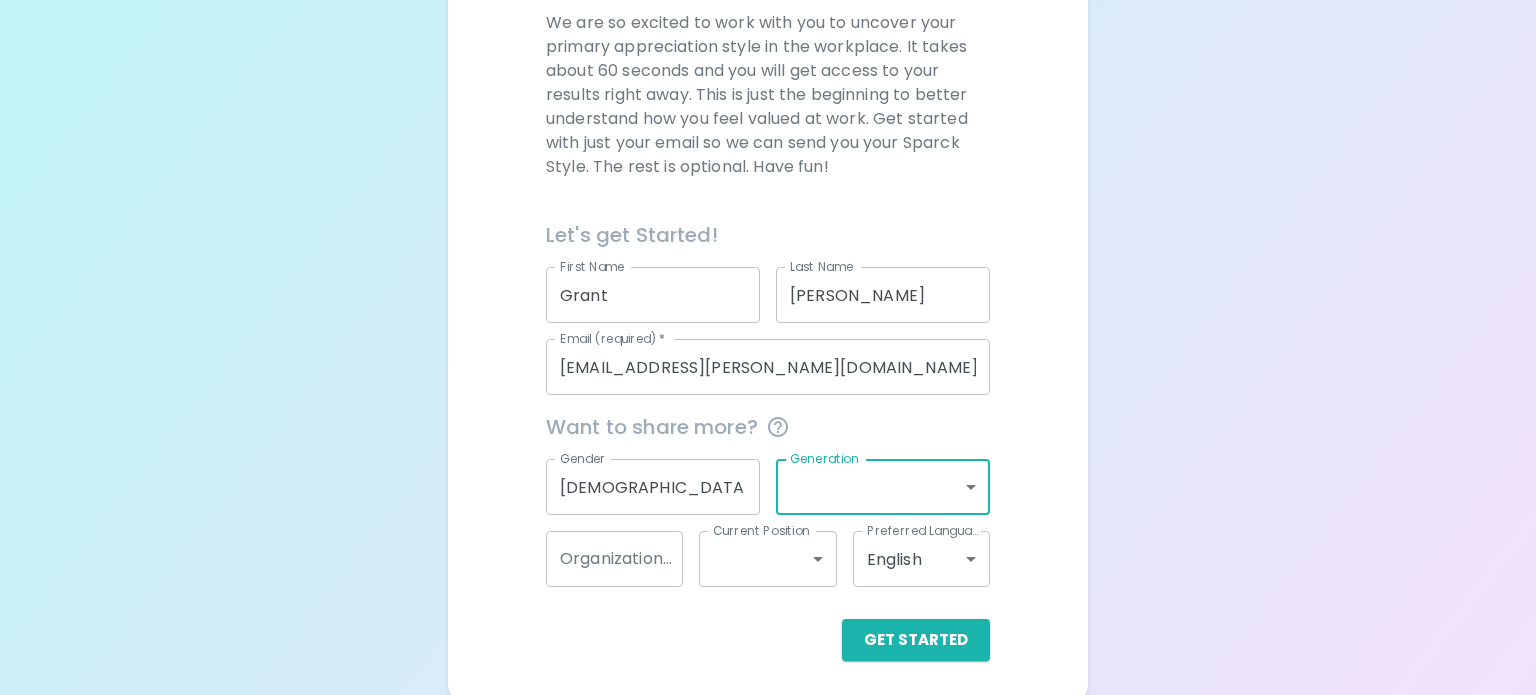 click on "Sparck Appreciation Style Quiz We are so excited to work with you to uncover your primary appreciation style in the workplace. It takes about 60 seconds and you will get access to your results right away. This is just the beginning to better understand how you feel valued at work. Get started with just your email so we can send you your Sparck Style. The rest is optional. Have fun! Let's get Started! First Name [PERSON_NAME] First Name Last Name [PERSON_NAME] Last Name Email (required)   * [EMAIL_ADDRESS][PERSON_NAME][DOMAIN_NAME] Email (required)   * Want to share more? Gender [DEMOGRAPHIC_DATA] Gender Generation ​ Generation Organization Name Organization Name Current Position ​ Current Position Preferred Language English en Preferred Language Get Started   English Español 1" at bounding box center [768, 228] 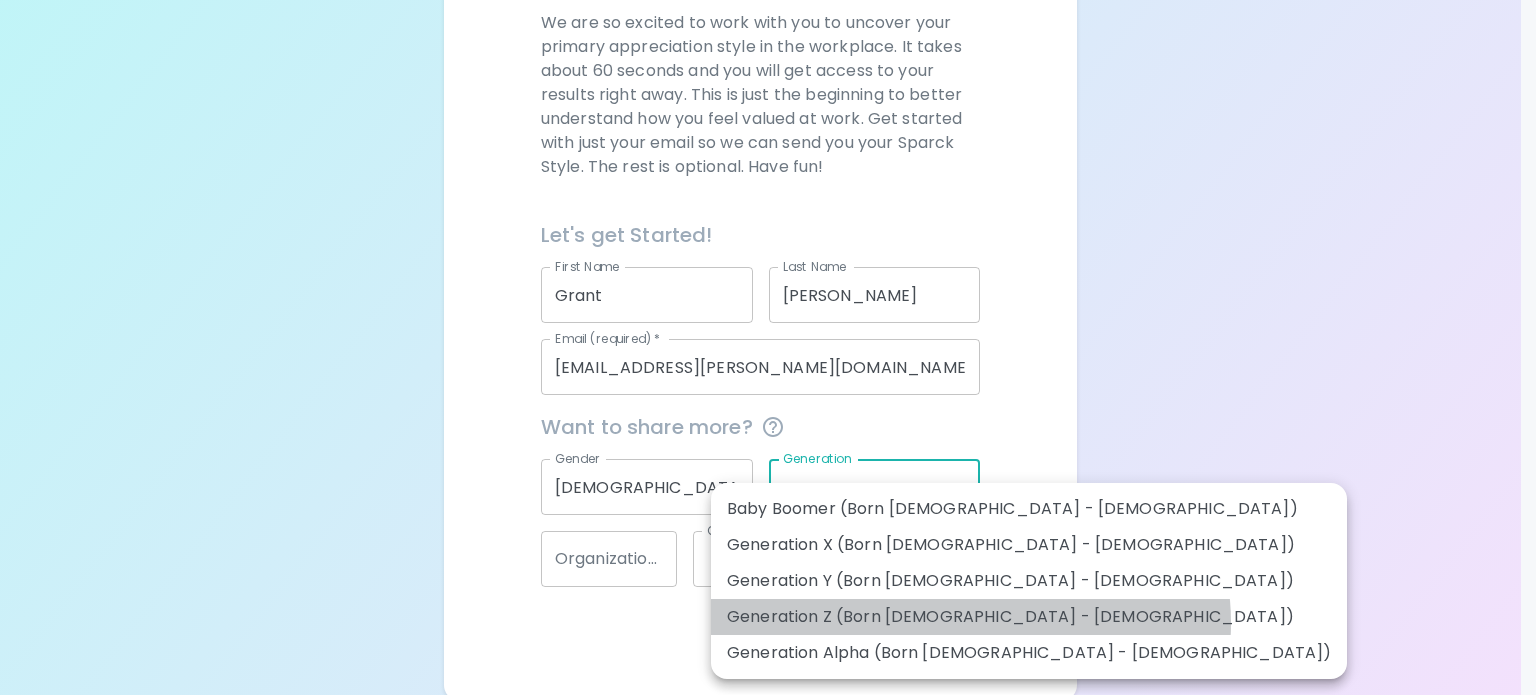 click on "Generation Z (Born [DEMOGRAPHIC_DATA] - [DEMOGRAPHIC_DATA])" at bounding box center (1029, 617) 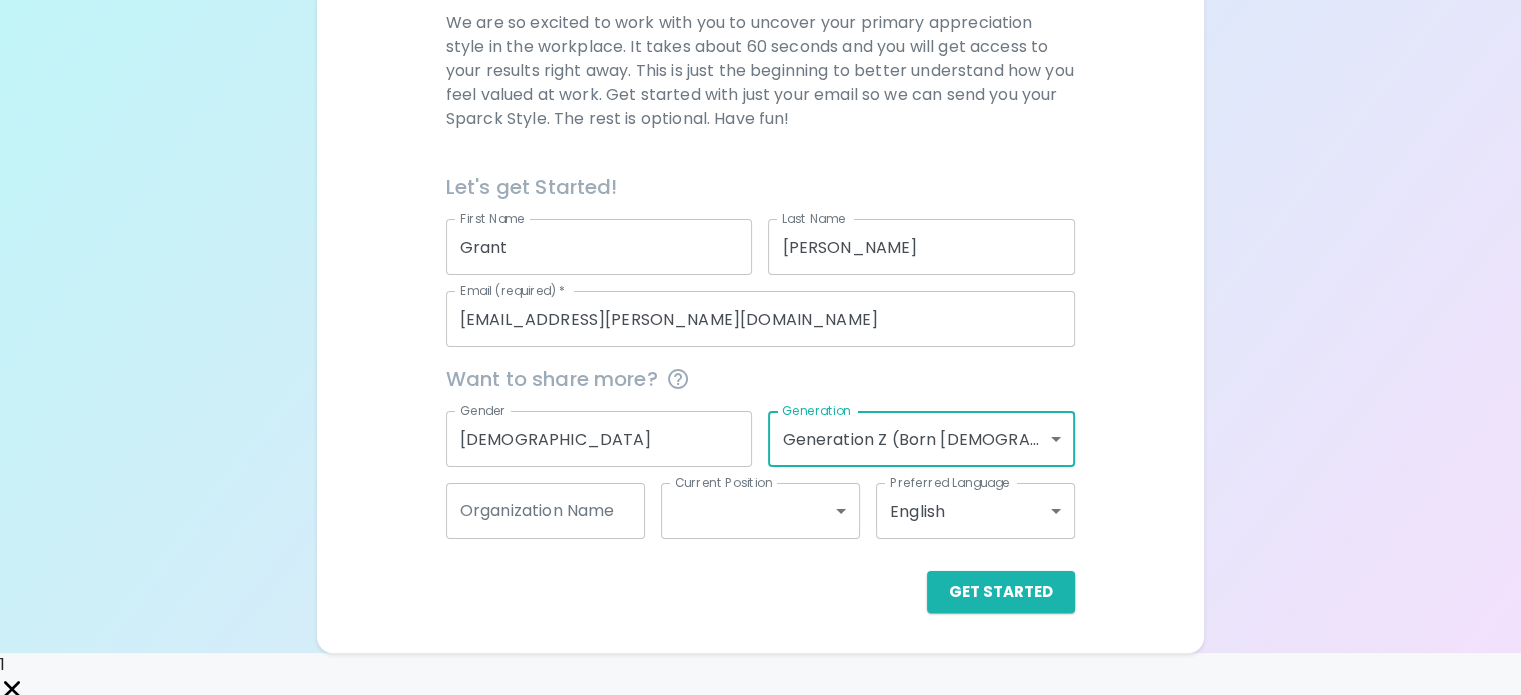 click on "Organization Name" at bounding box center [545, 511] 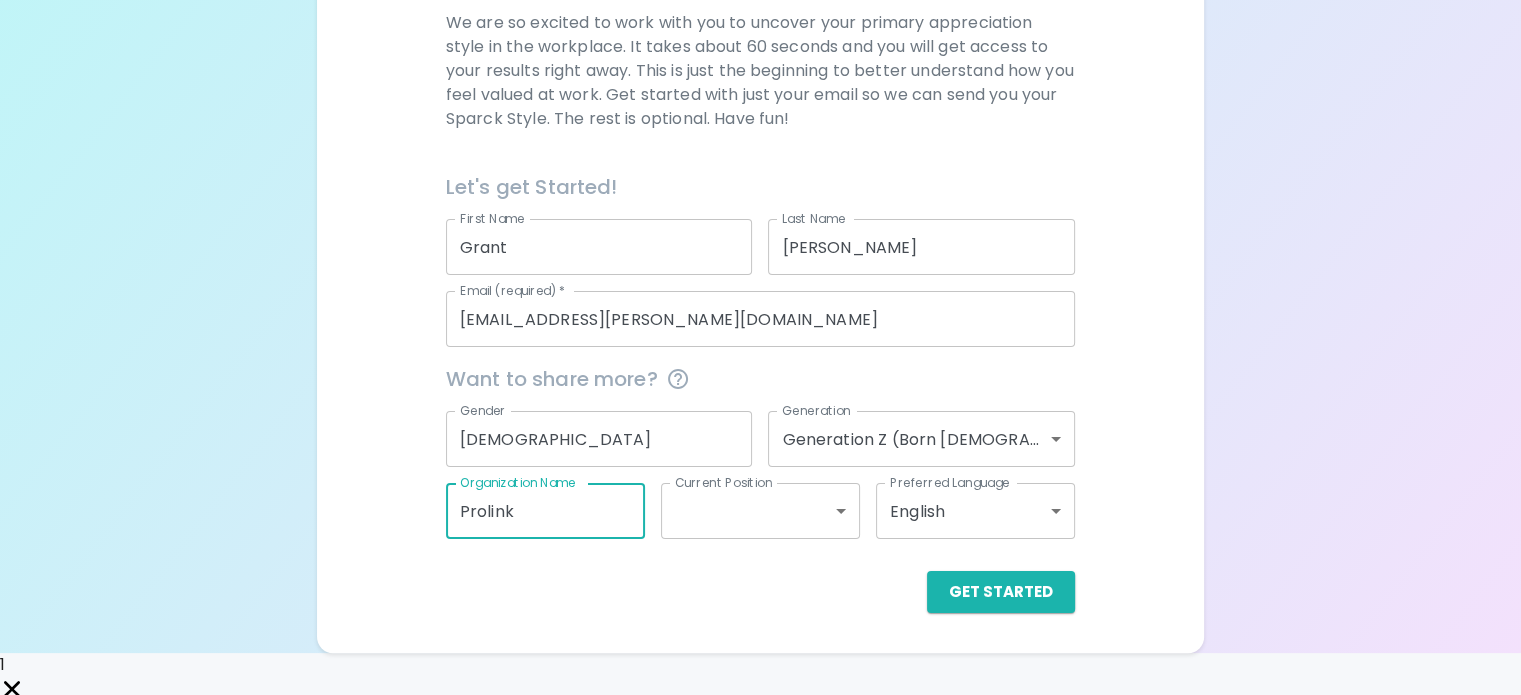 type on "Prolink" 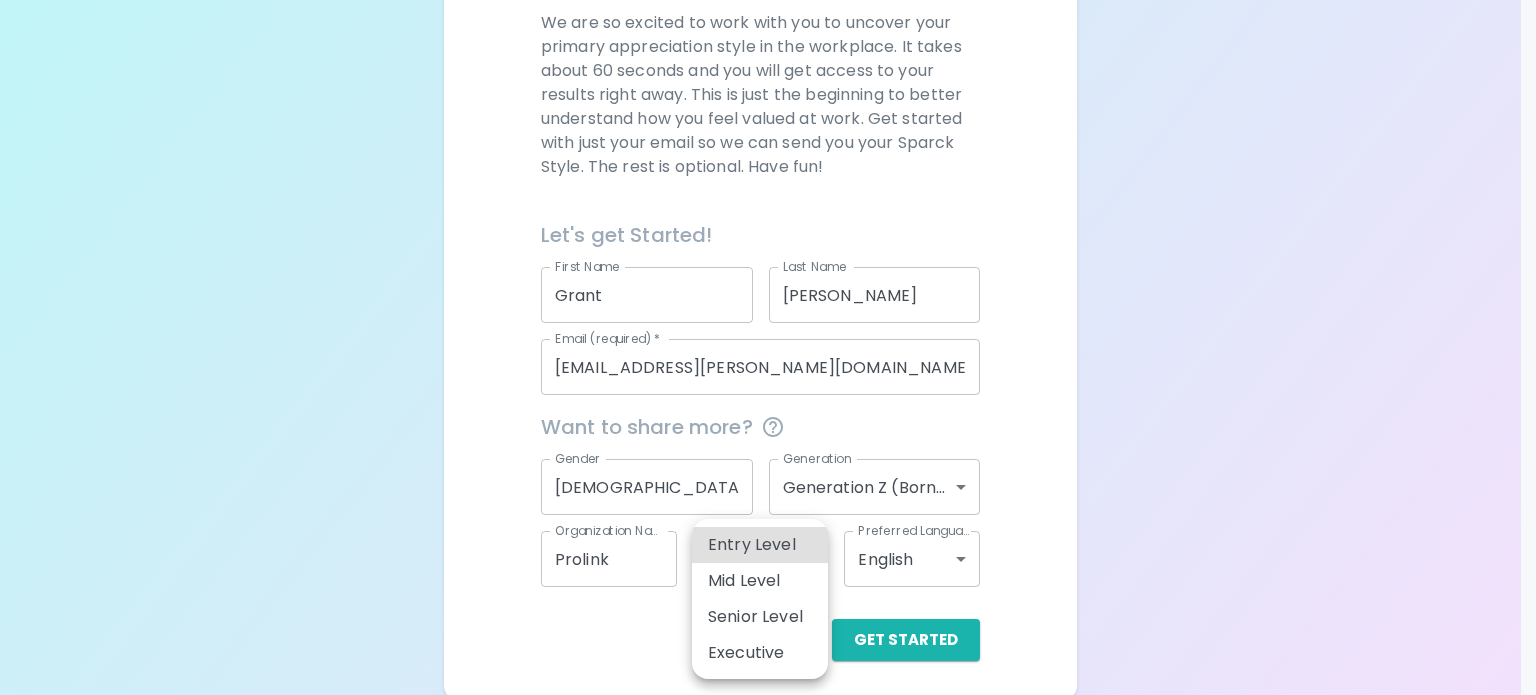 click on "Sparck Appreciation Style Quiz We are so excited to work with you to uncover your primary appreciation style in the workplace. It takes about 60 seconds and you will get access to your results right away. This is just the beginning to better understand how you feel valued at work. Get started with just your email so we can send you your Sparck Style. The rest is optional. Have fun! Let's get Started! First Name [PERSON_NAME] First Name Last Name [PERSON_NAME] Last Name Email (required)   * [EMAIL_ADDRESS][PERSON_NAME][DOMAIN_NAME] Email (required)   * Want to share more? Gender [DEMOGRAPHIC_DATA] Gender Generation Generation Z (Born [DEMOGRAPHIC_DATA] - [DEMOGRAPHIC_DATA]) generation_z Generation Organization Name Prolink Organization Name Current Position ​ Current Position Preferred Language English en Preferred Language Get Started   English Español 1 Entry Level Mid Level Senior Level Executive" at bounding box center [768, 228] 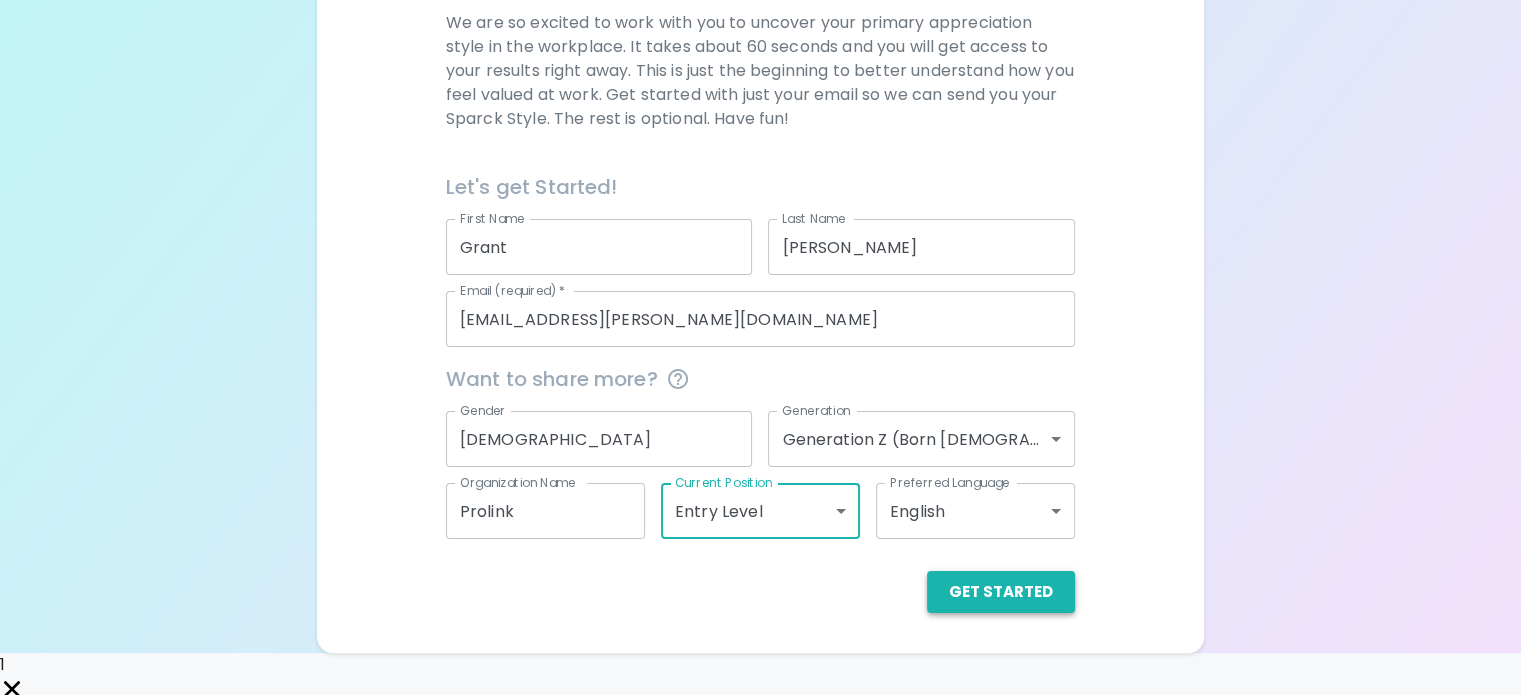 click on "Get Started" at bounding box center (1001, 592) 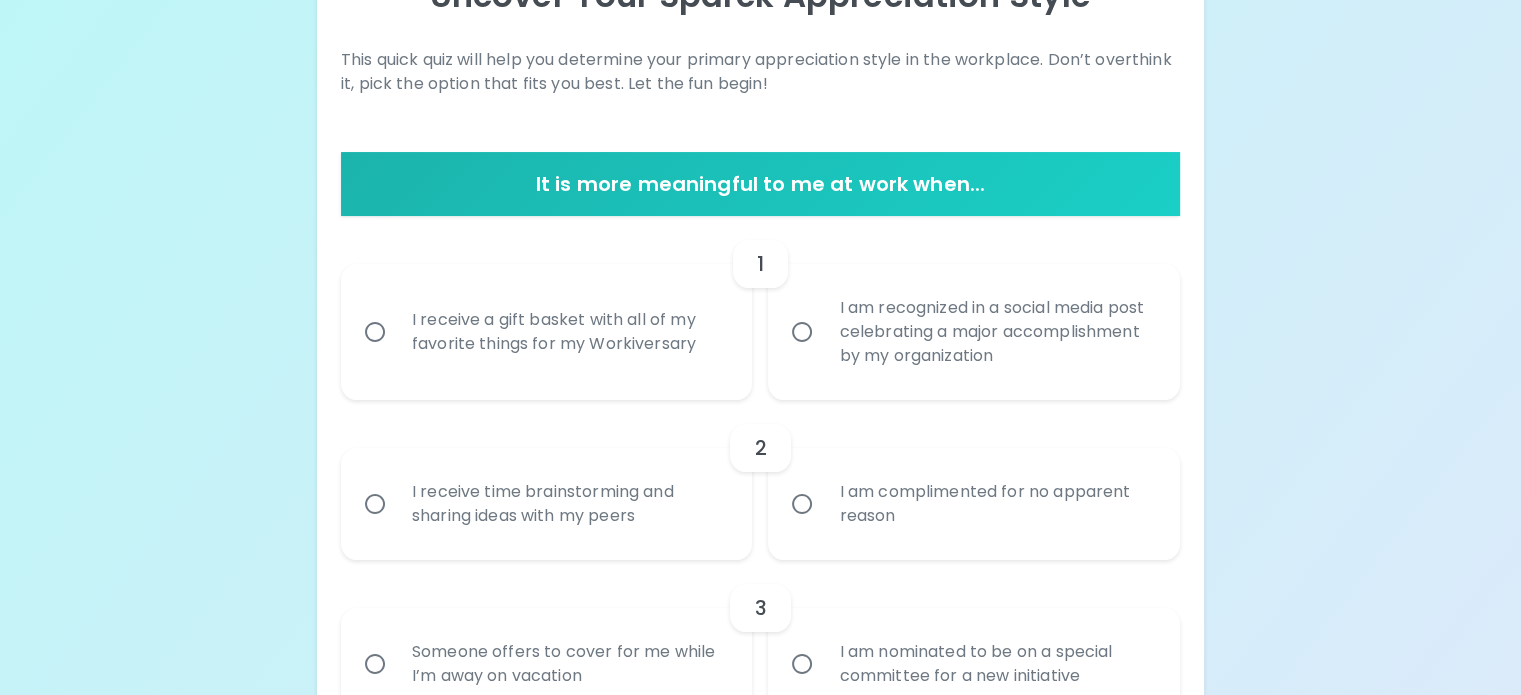 scroll, scrollTop: 405, scrollLeft: 0, axis: vertical 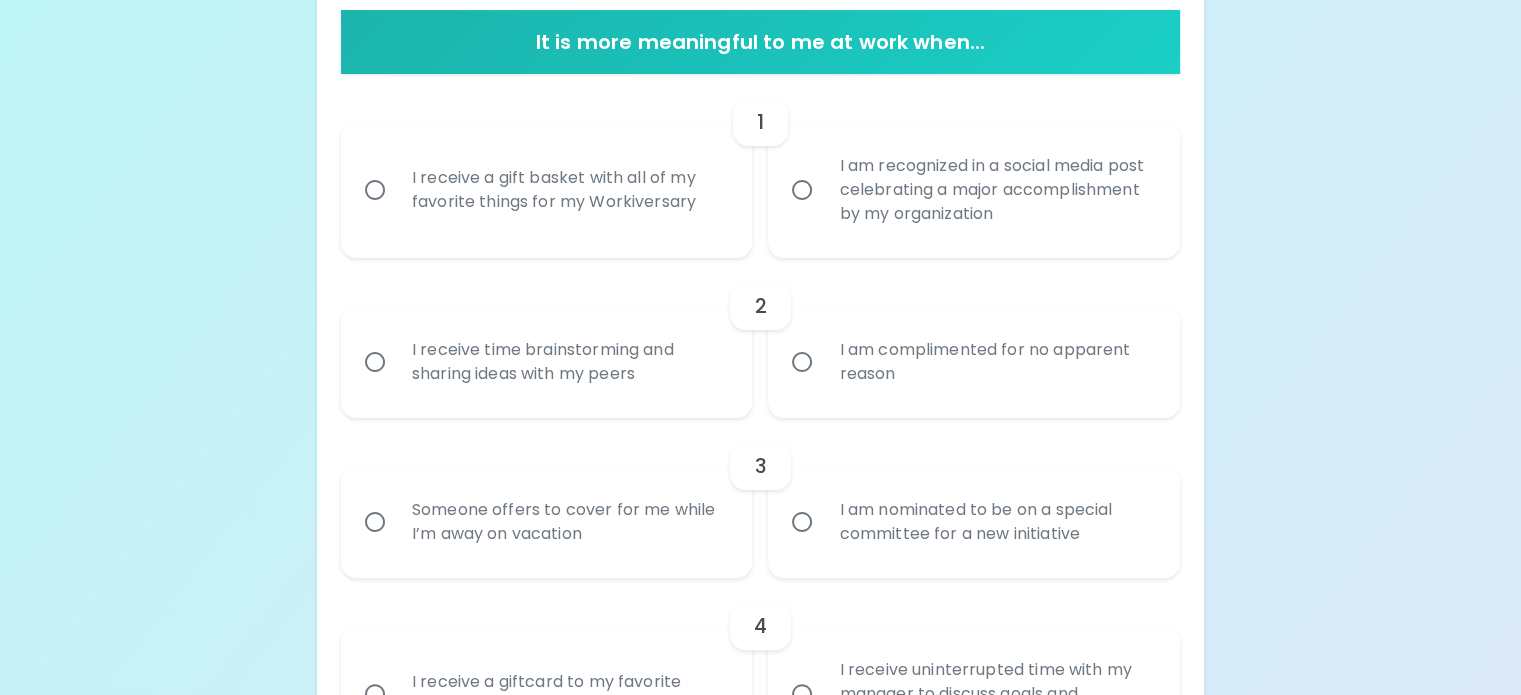 click on "I receive time brainstorming and sharing ideas with my peers" at bounding box center (569, 362) 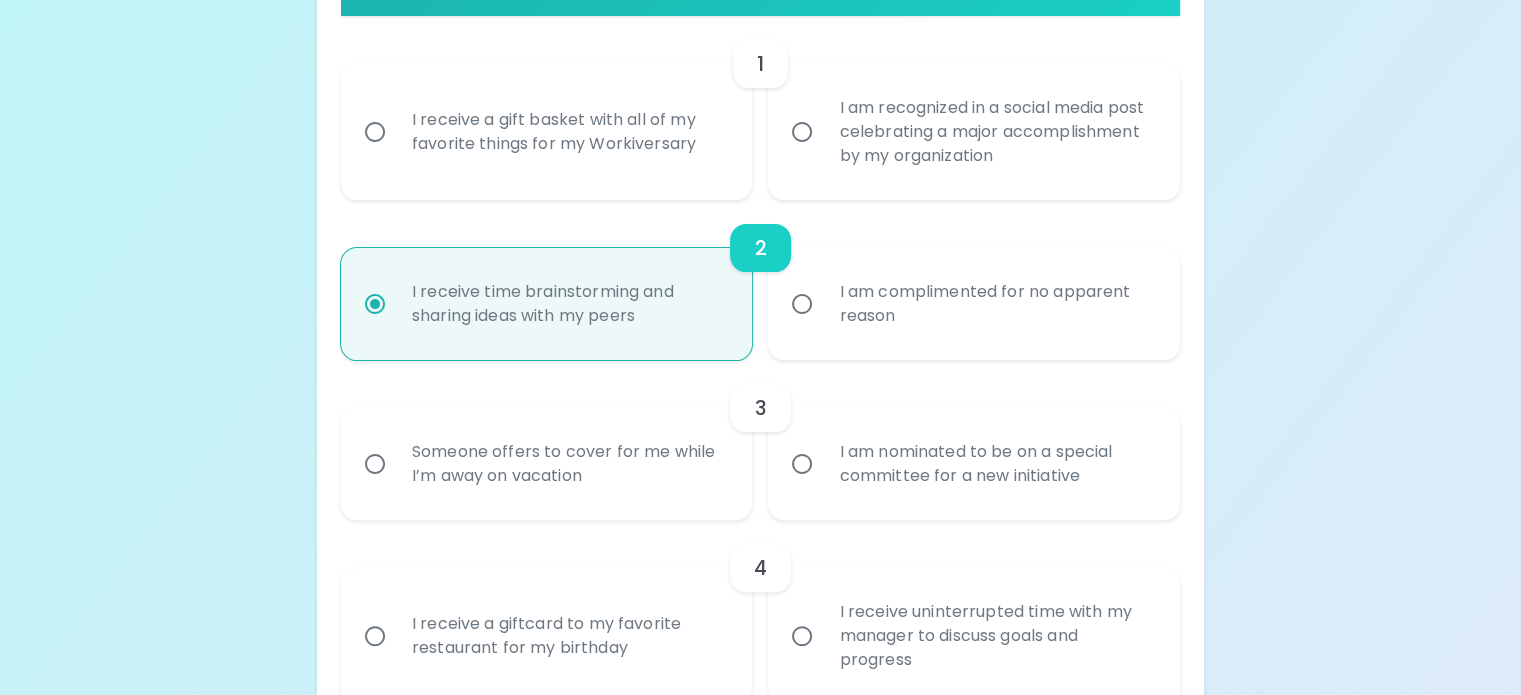 scroll, scrollTop: 465, scrollLeft: 0, axis: vertical 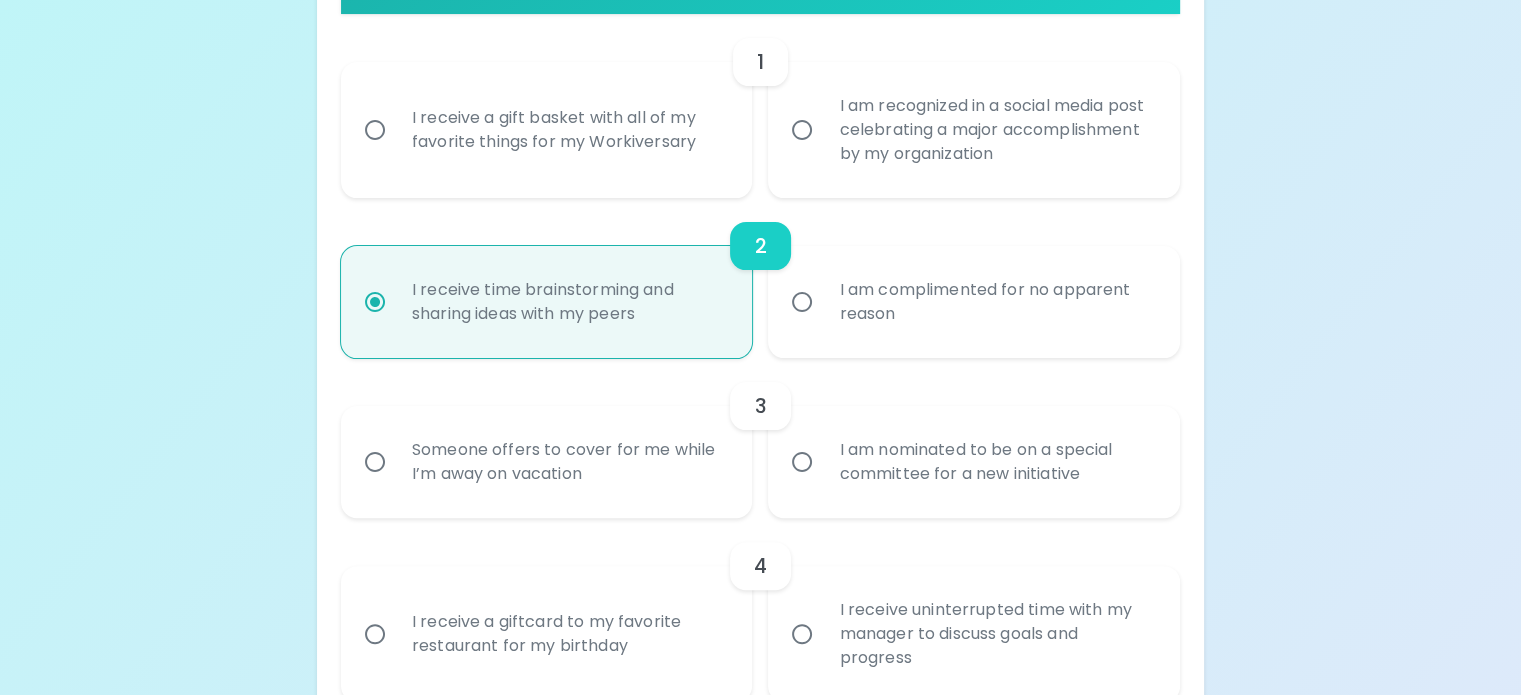 click on "I am recognized in a social media post celebrating a major accomplishment by my organization" at bounding box center (802, 130) 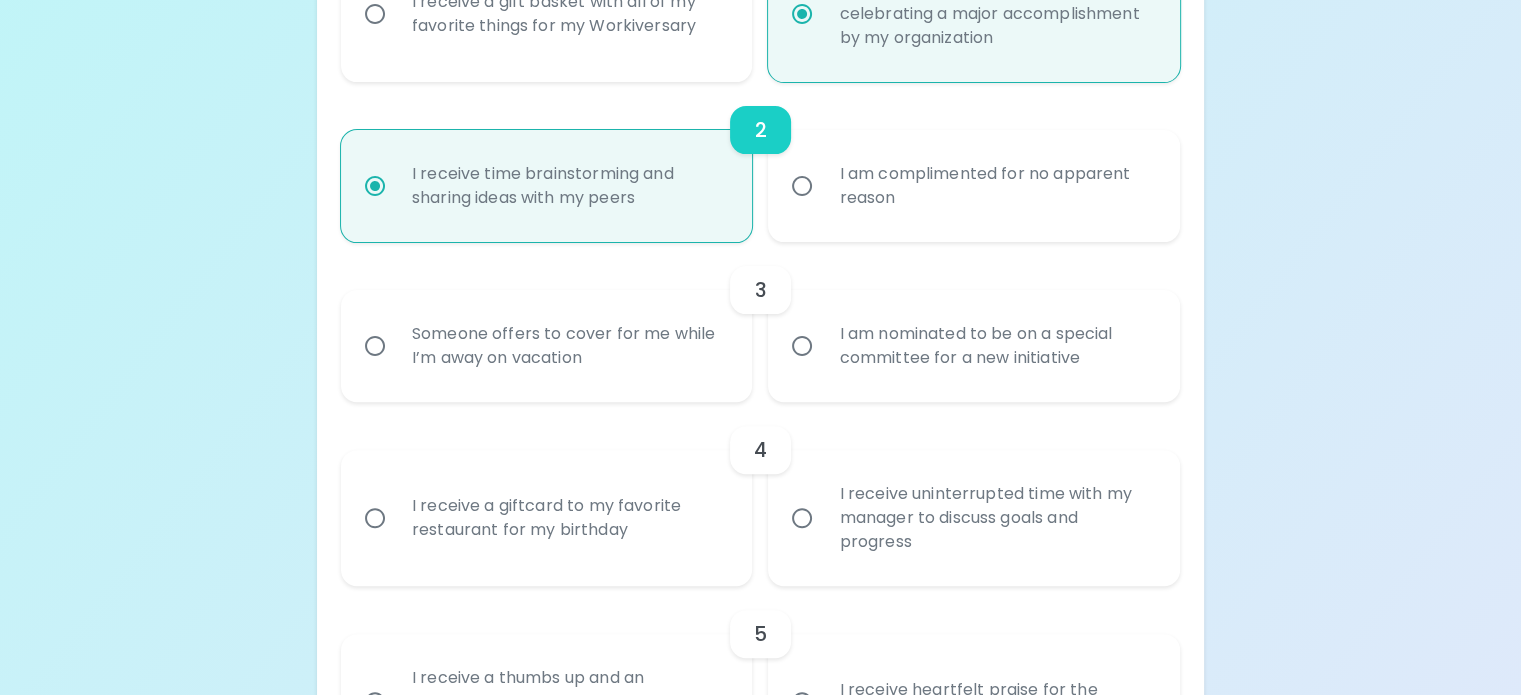 scroll, scrollTop: 625, scrollLeft: 0, axis: vertical 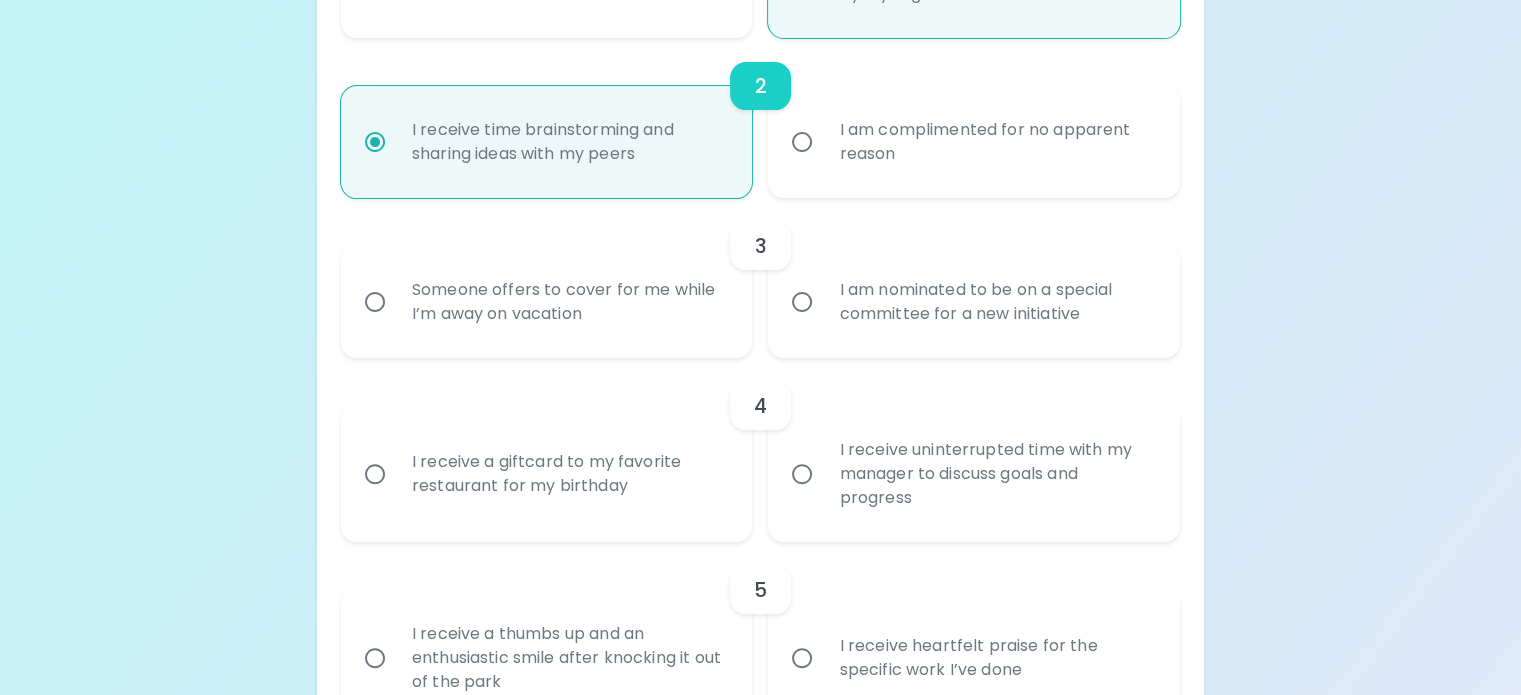 radio on "true" 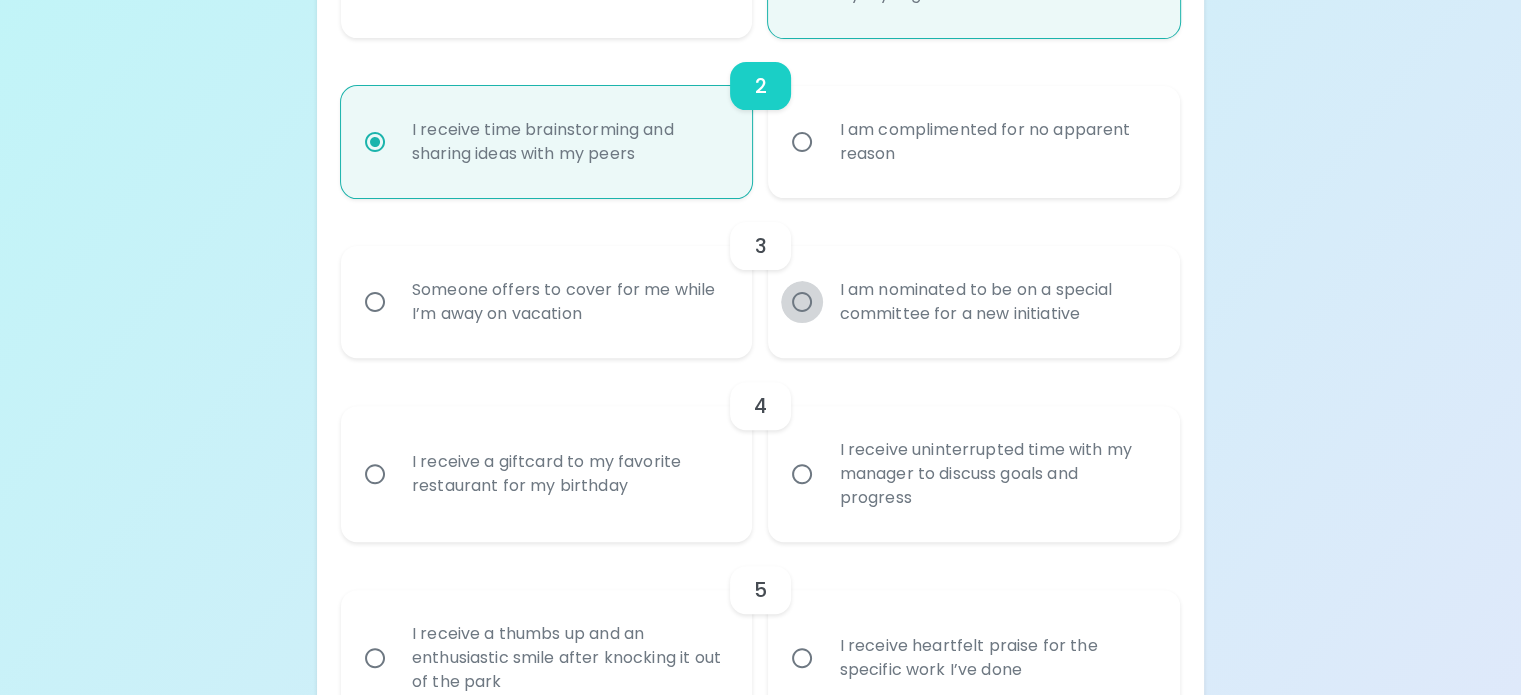 click on "I am nominated to be on a special committee for a new initiative" at bounding box center (802, 302) 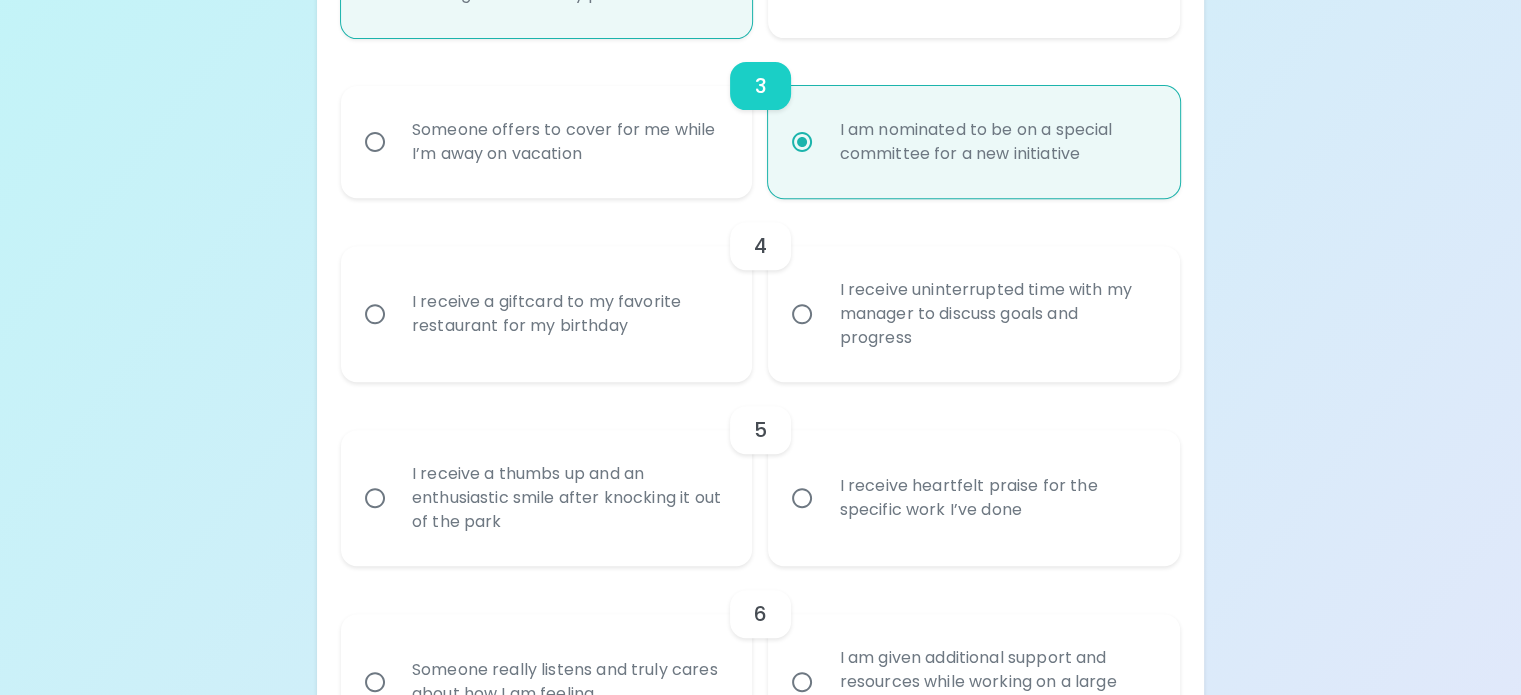 scroll, scrollTop: 983, scrollLeft: 0, axis: vertical 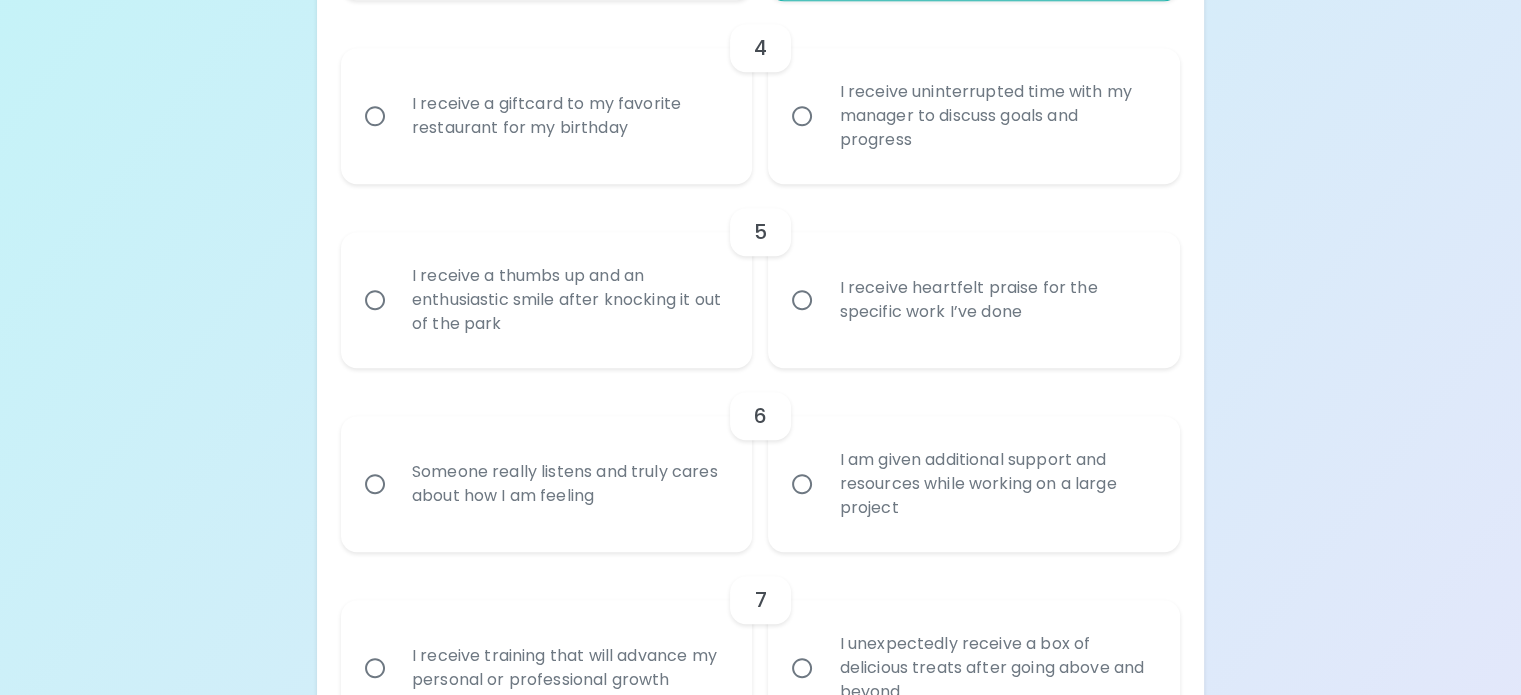 radio on "true" 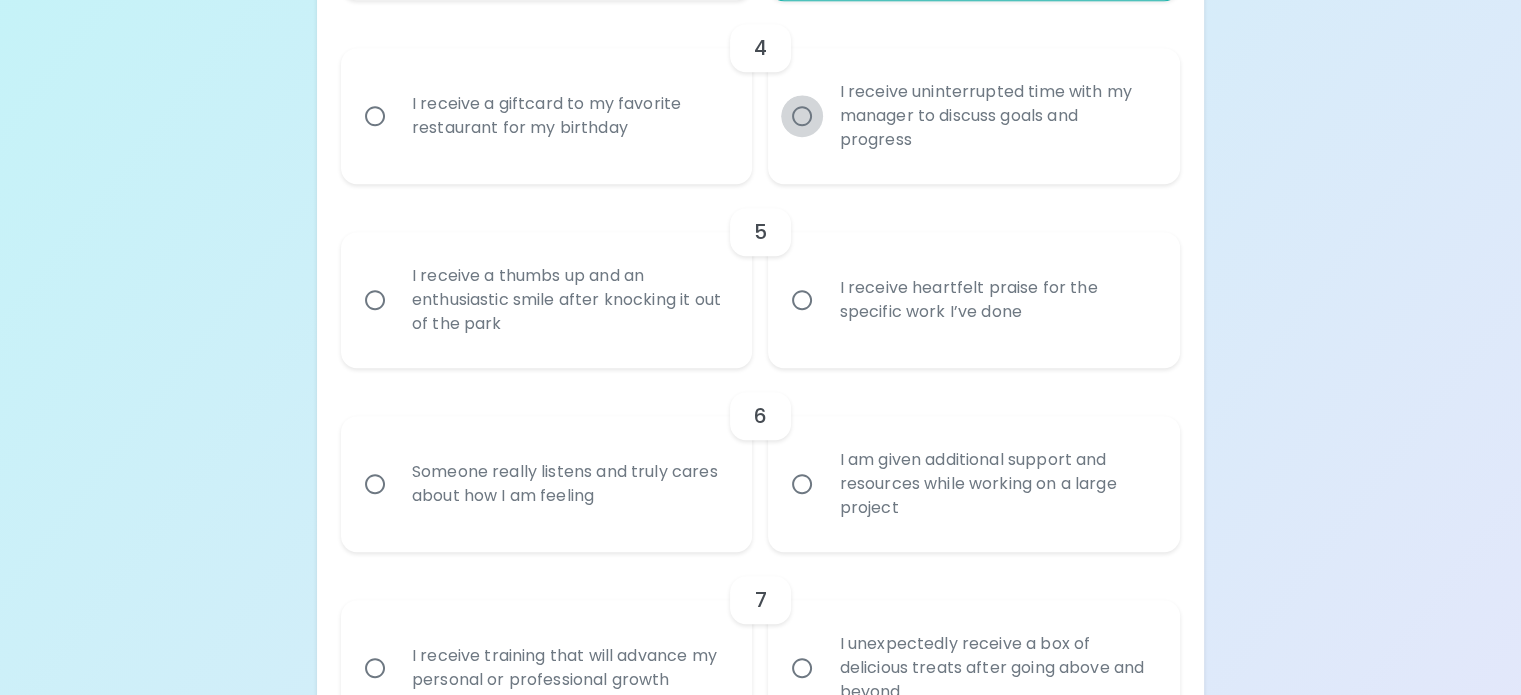 click on "I receive uninterrupted time with my manager to discuss goals and progress" at bounding box center [802, 116] 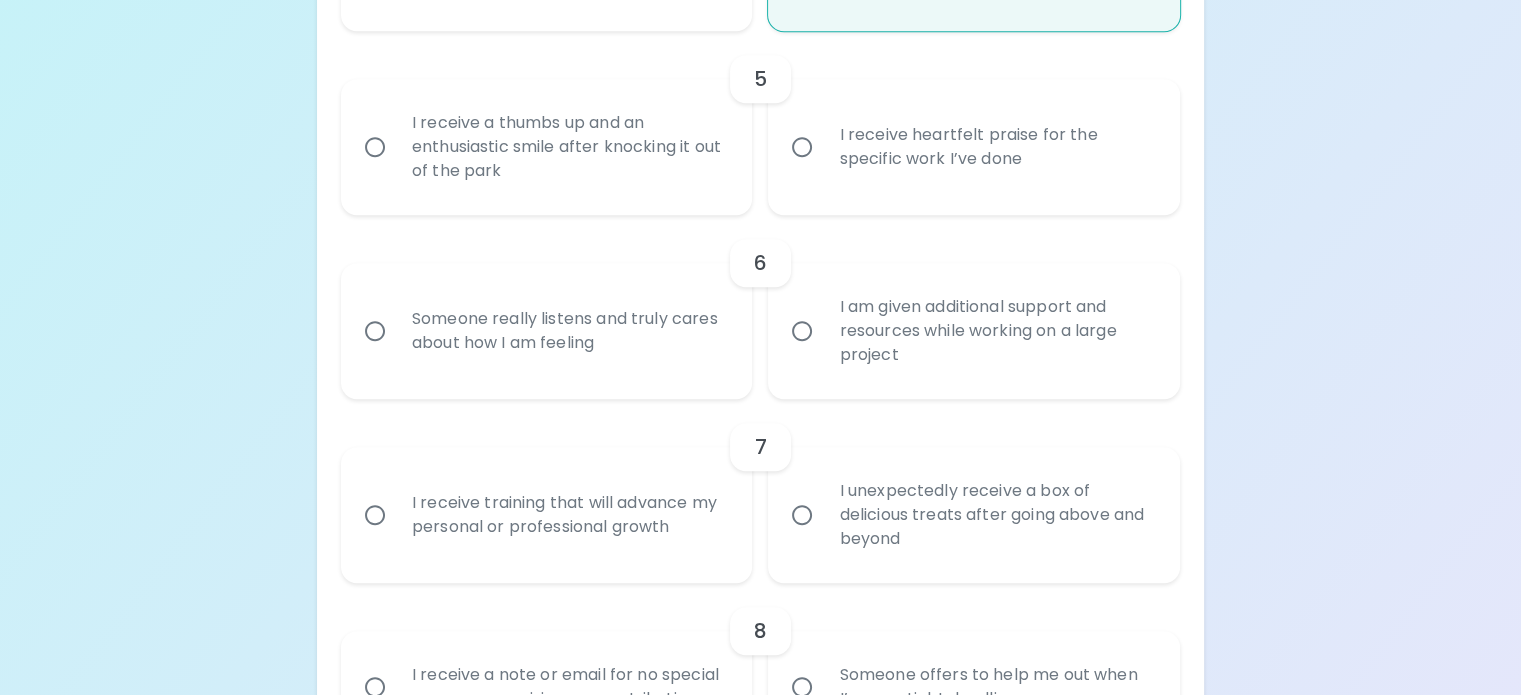 scroll, scrollTop: 1143, scrollLeft: 0, axis: vertical 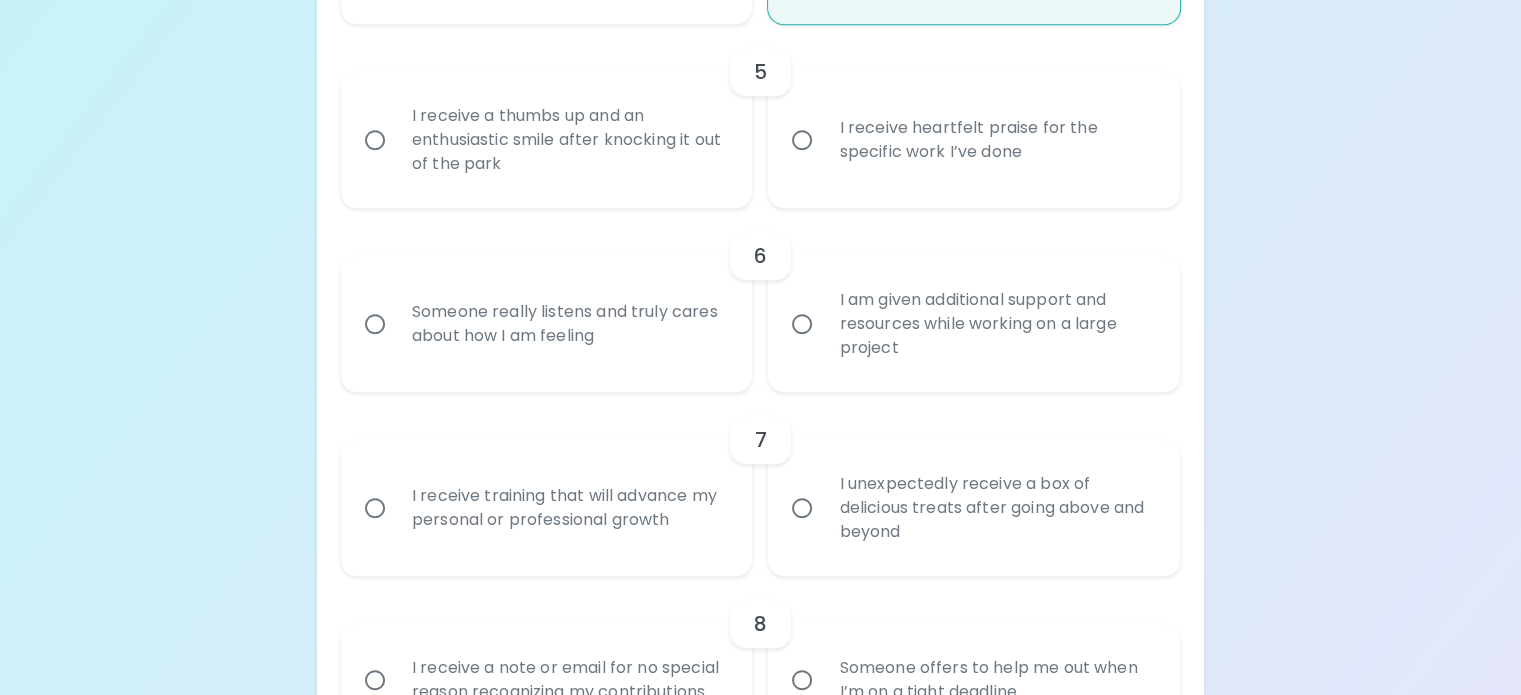 radio on "true" 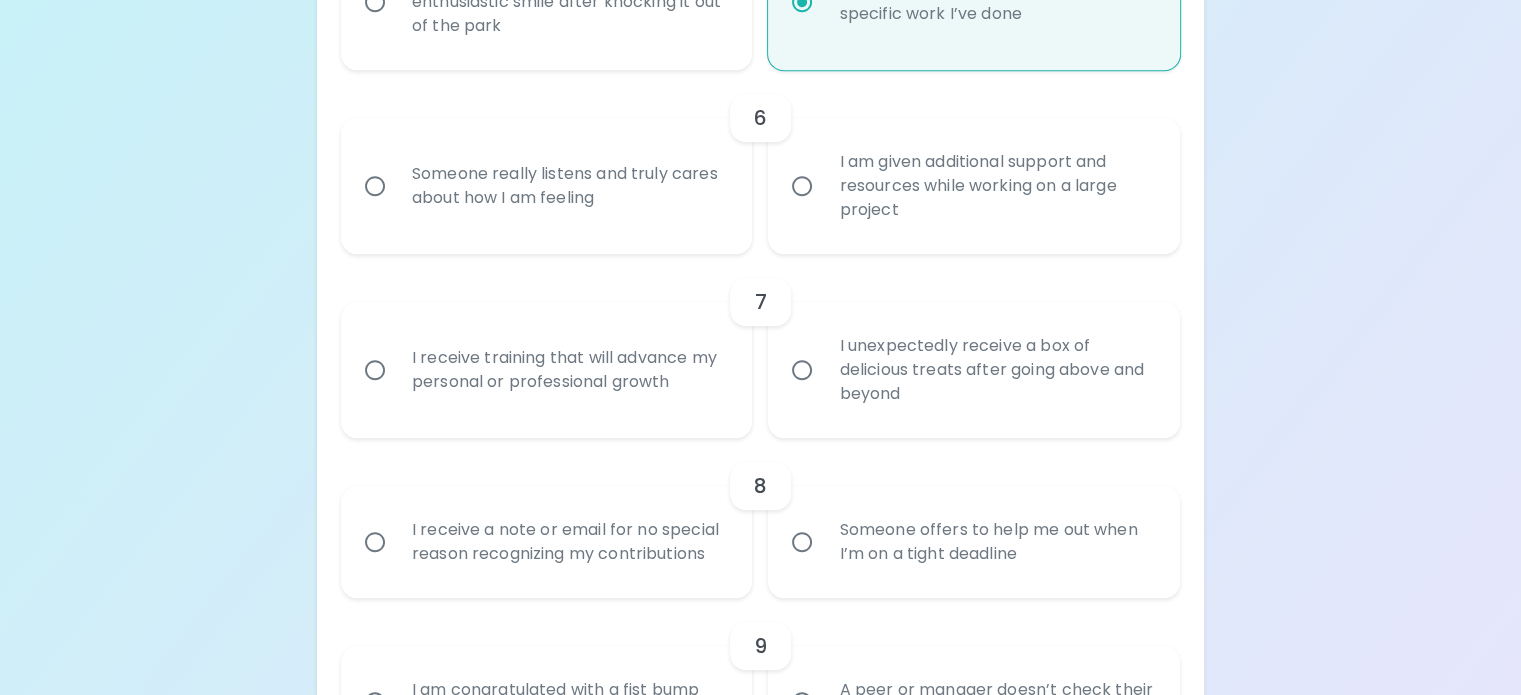 scroll, scrollTop: 1303, scrollLeft: 0, axis: vertical 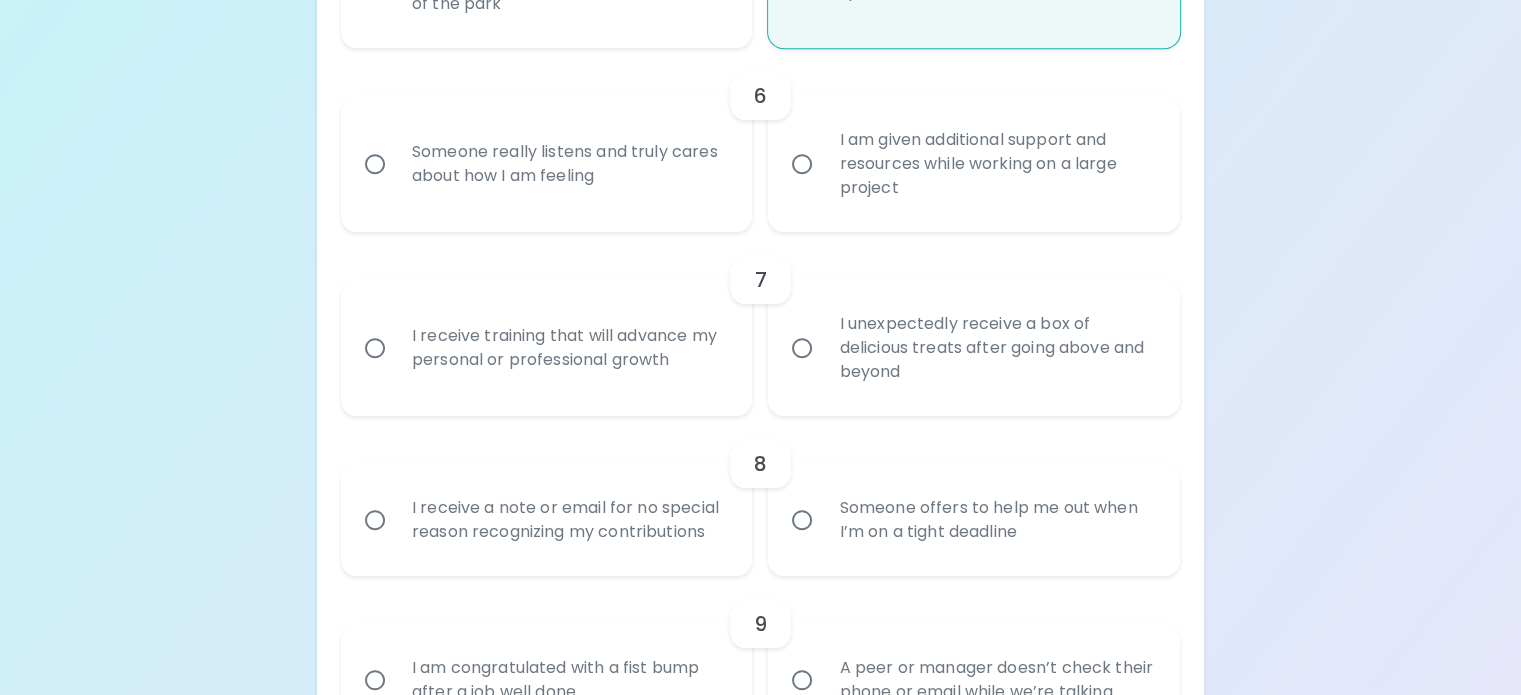 radio on "true" 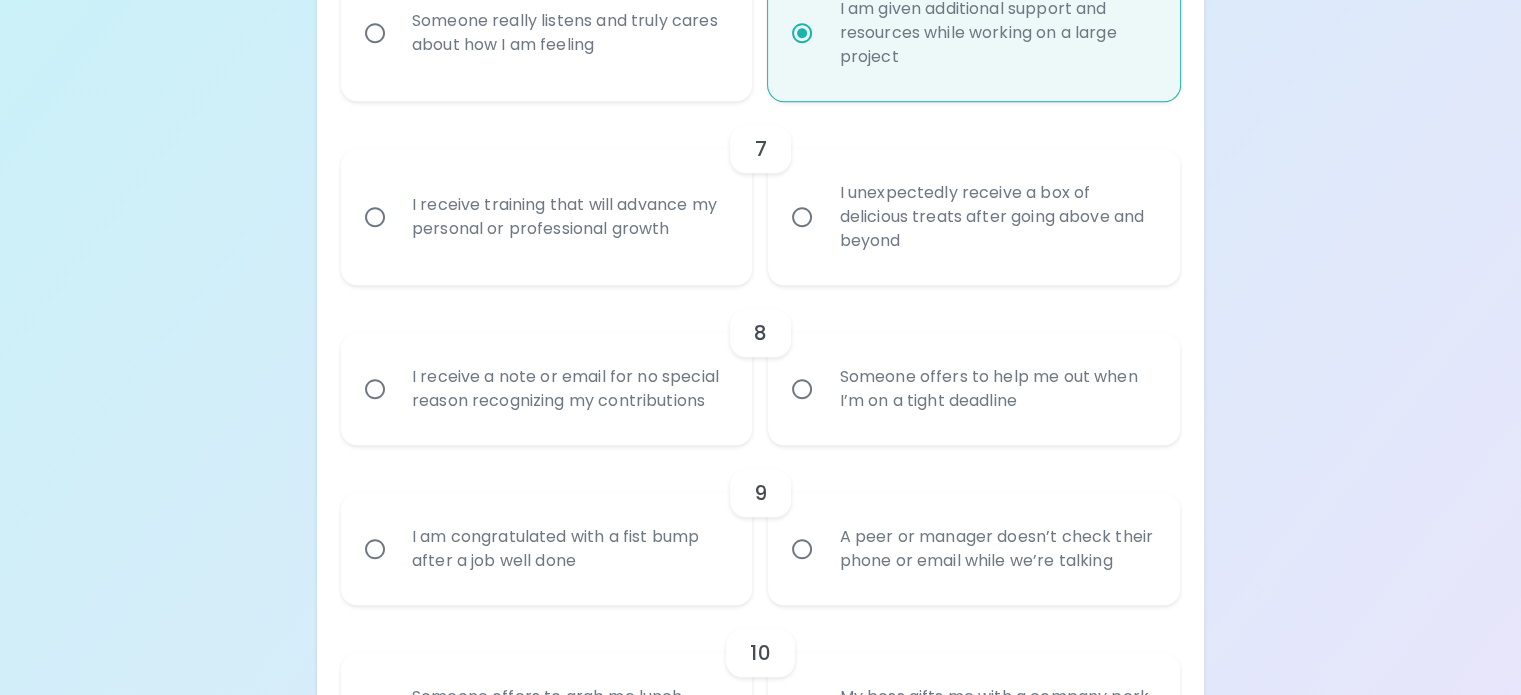 scroll, scrollTop: 1463, scrollLeft: 0, axis: vertical 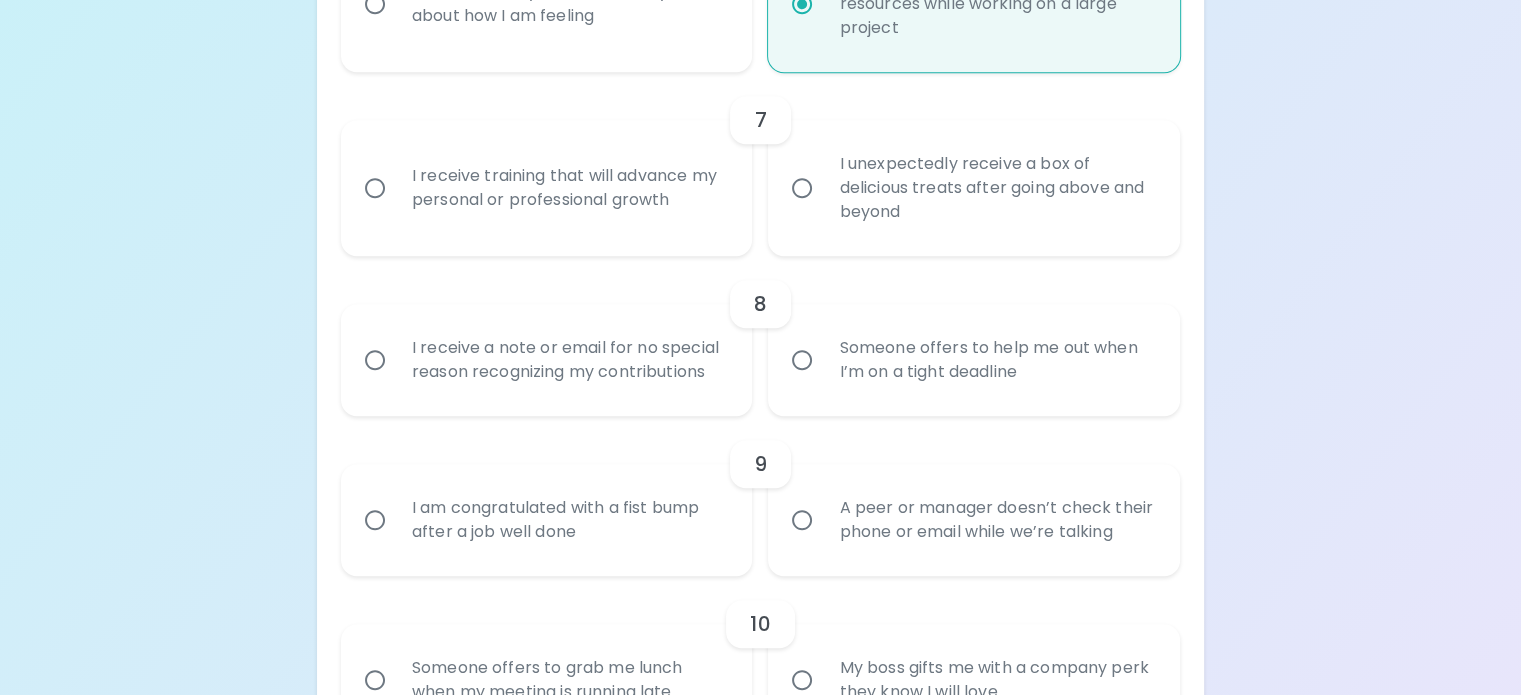 radio on "true" 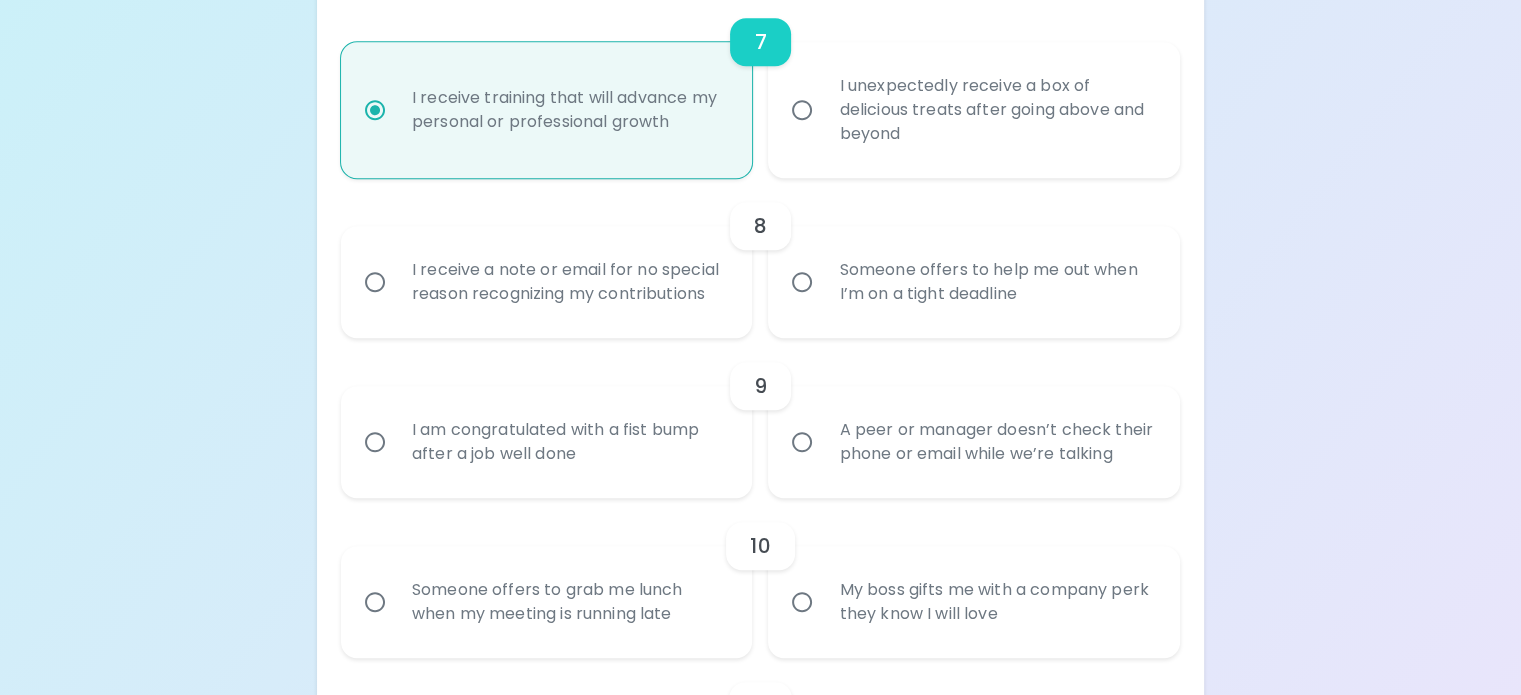 scroll, scrollTop: 1623, scrollLeft: 0, axis: vertical 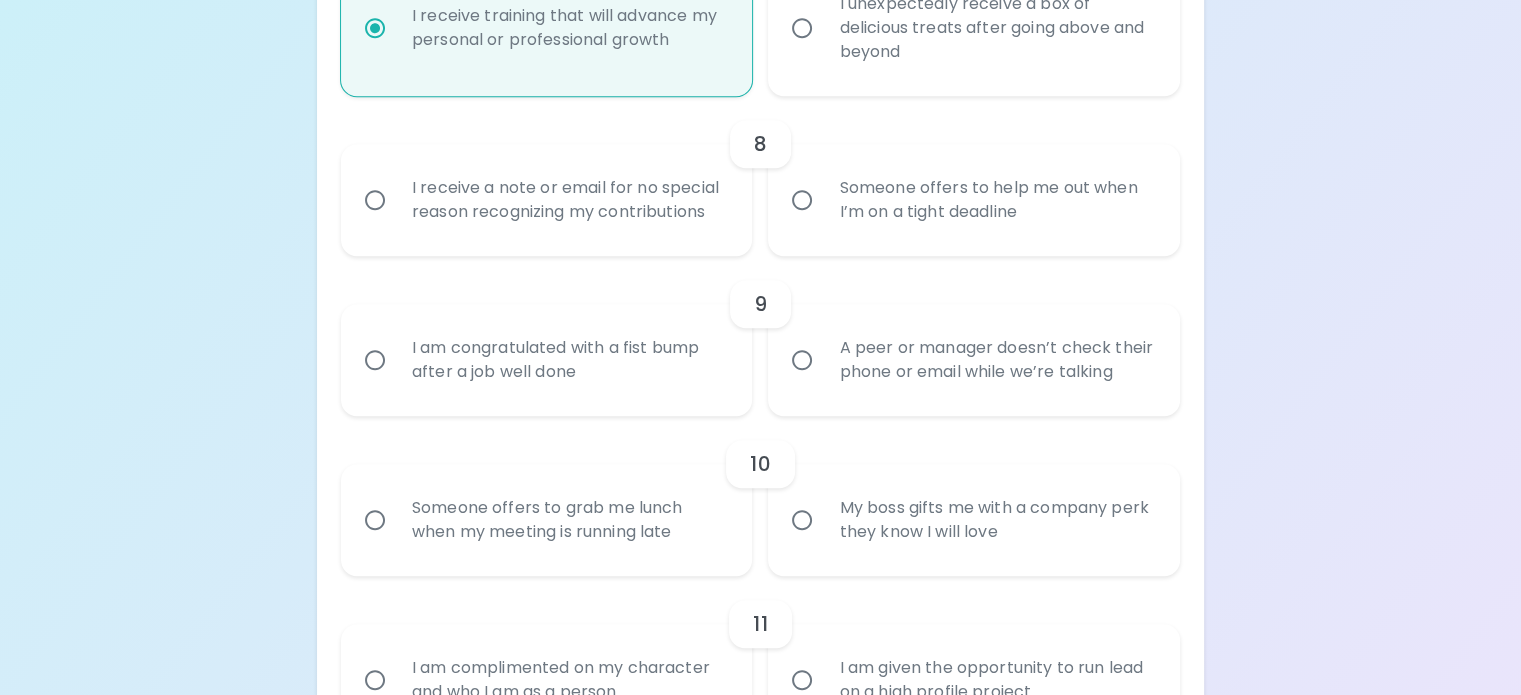 radio on "true" 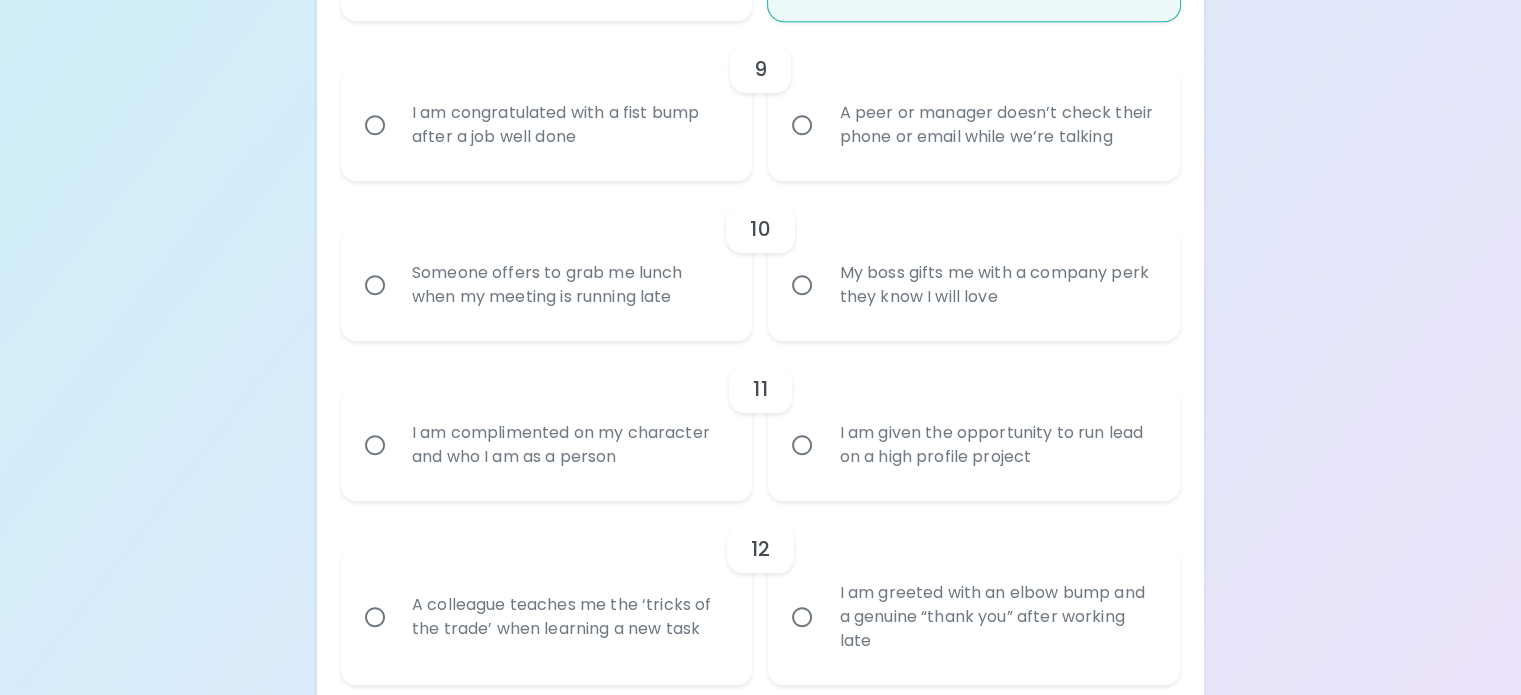 scroll, scrollTop: 1976, scrollLeft: 0, axis: vertical 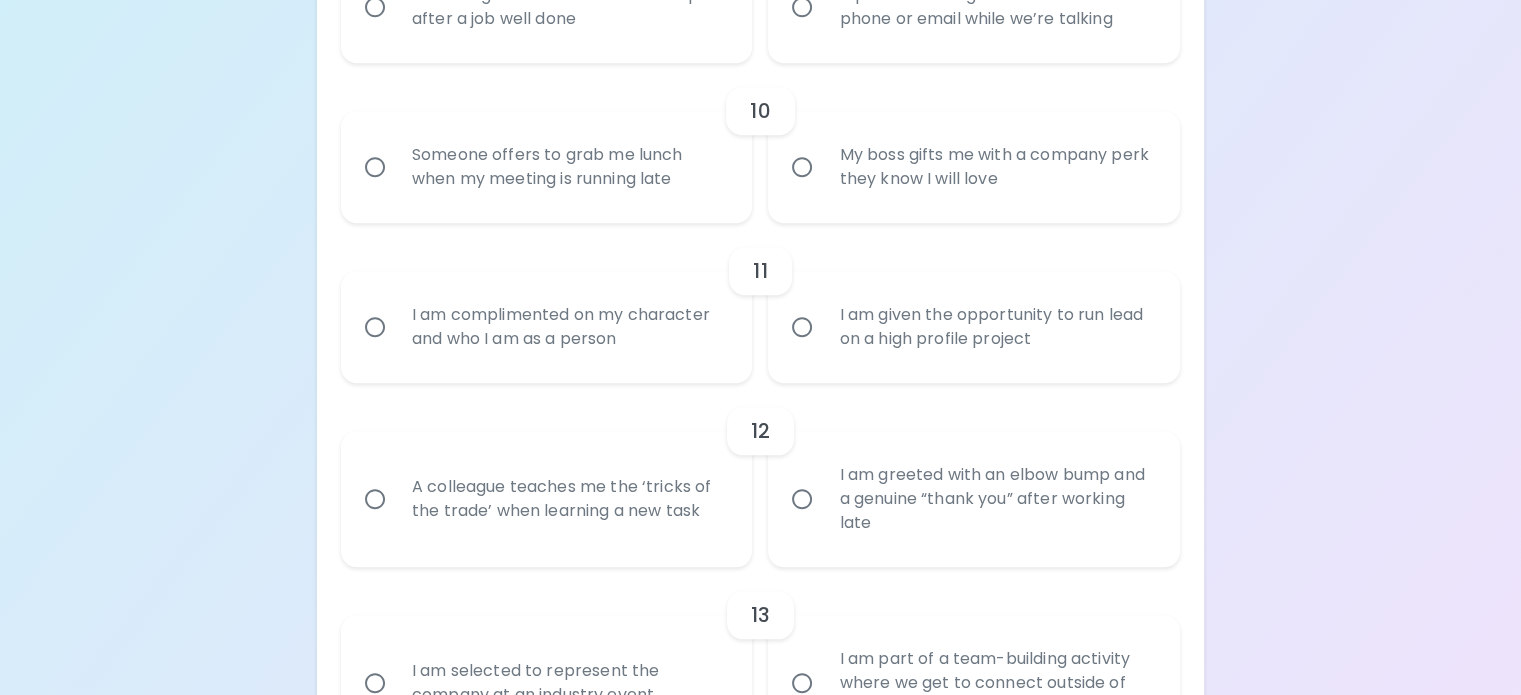 radio on "true" 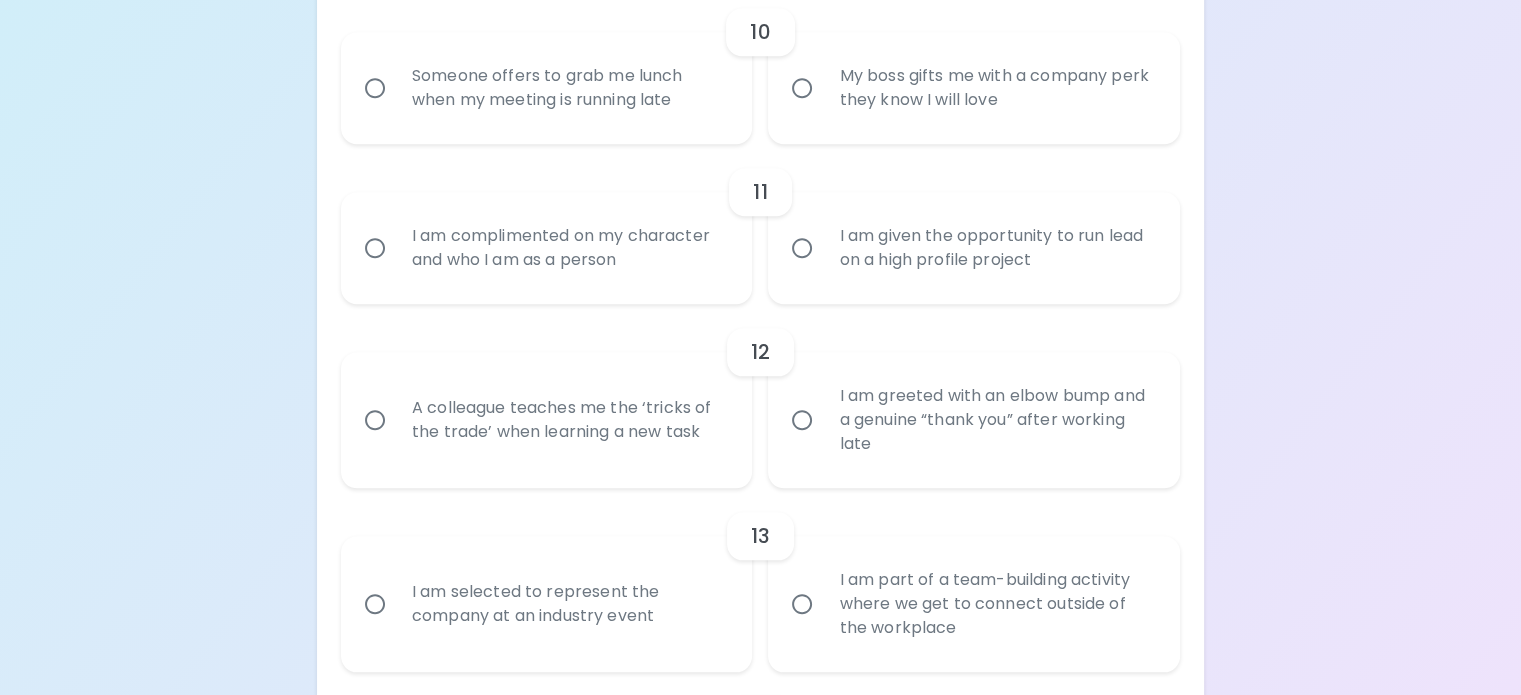 scroll, scrollTop: 2136, scrollLeft: 0, axis: vertical 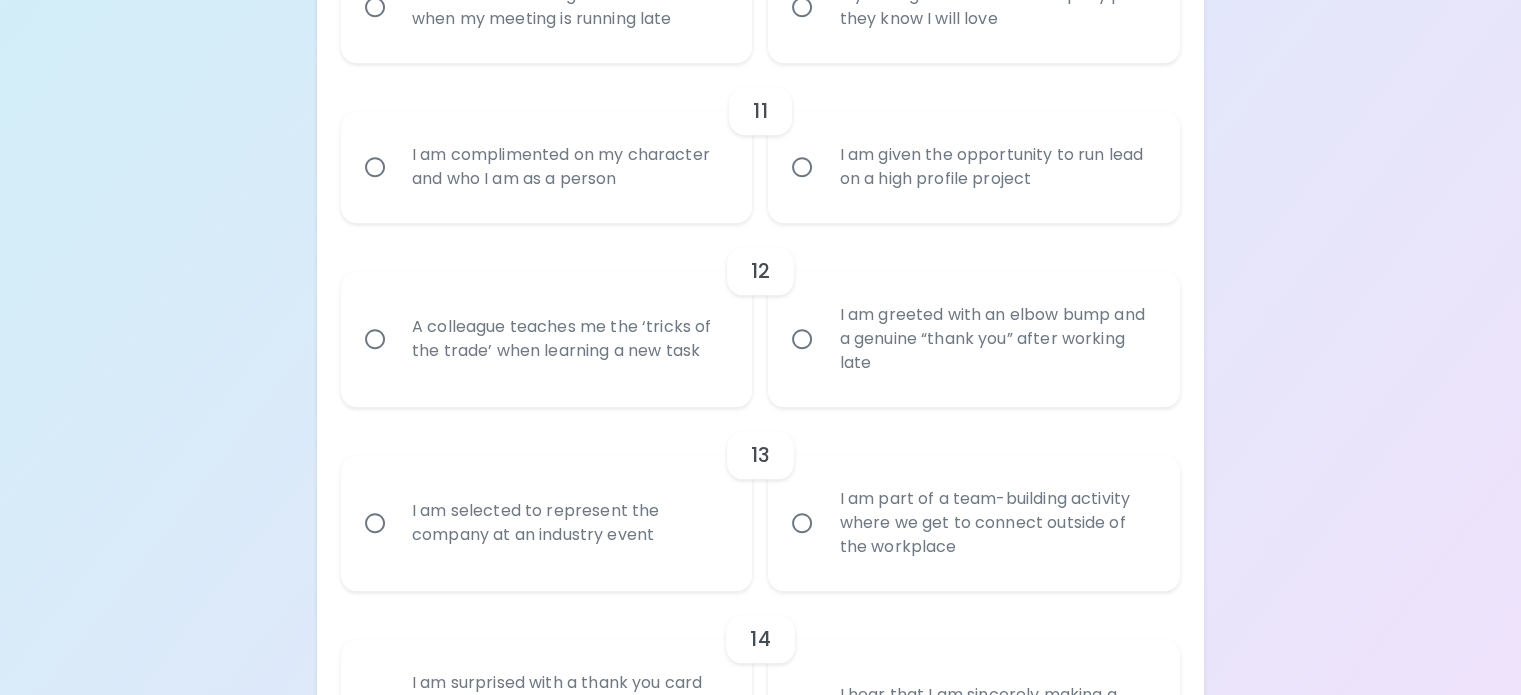 radio on "true" 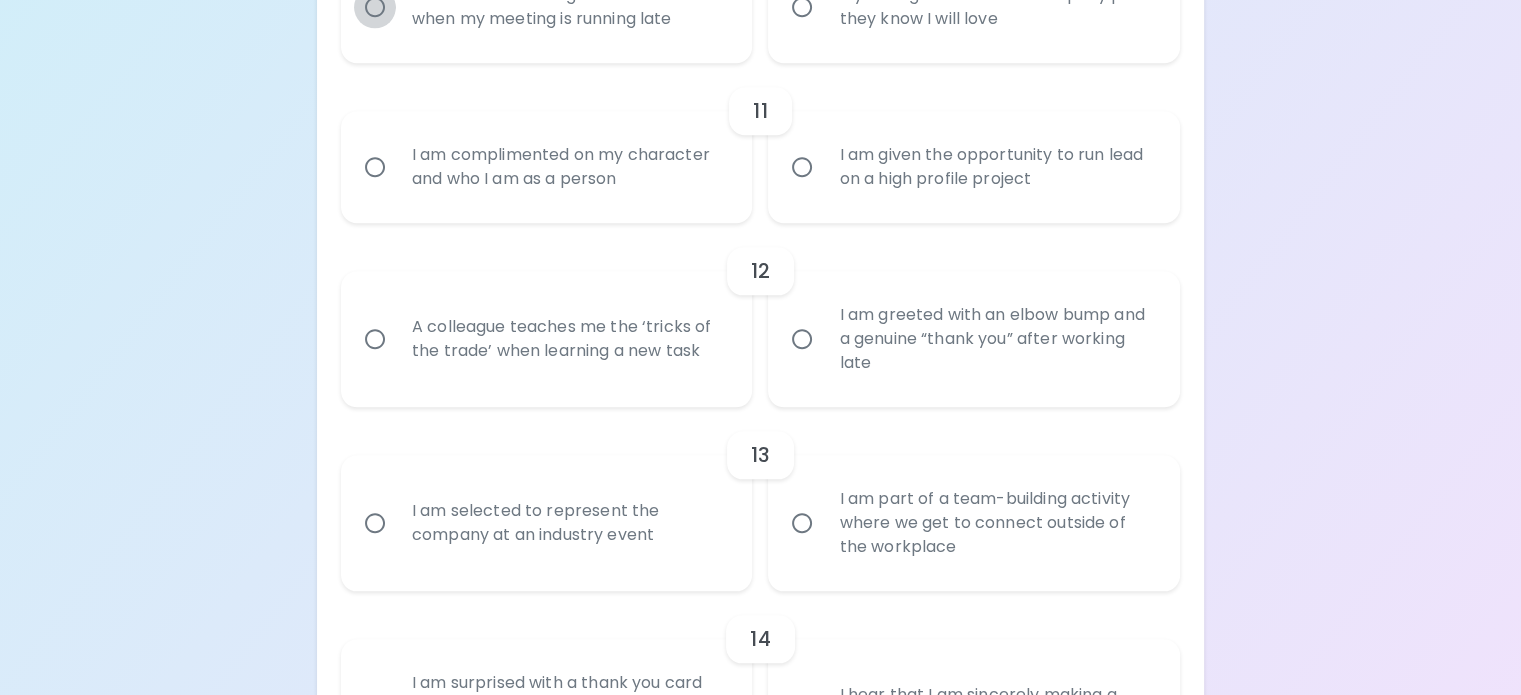 click on "Someone offers to grab me lunch when my meeting is running late" at bounding box center [375, 7] 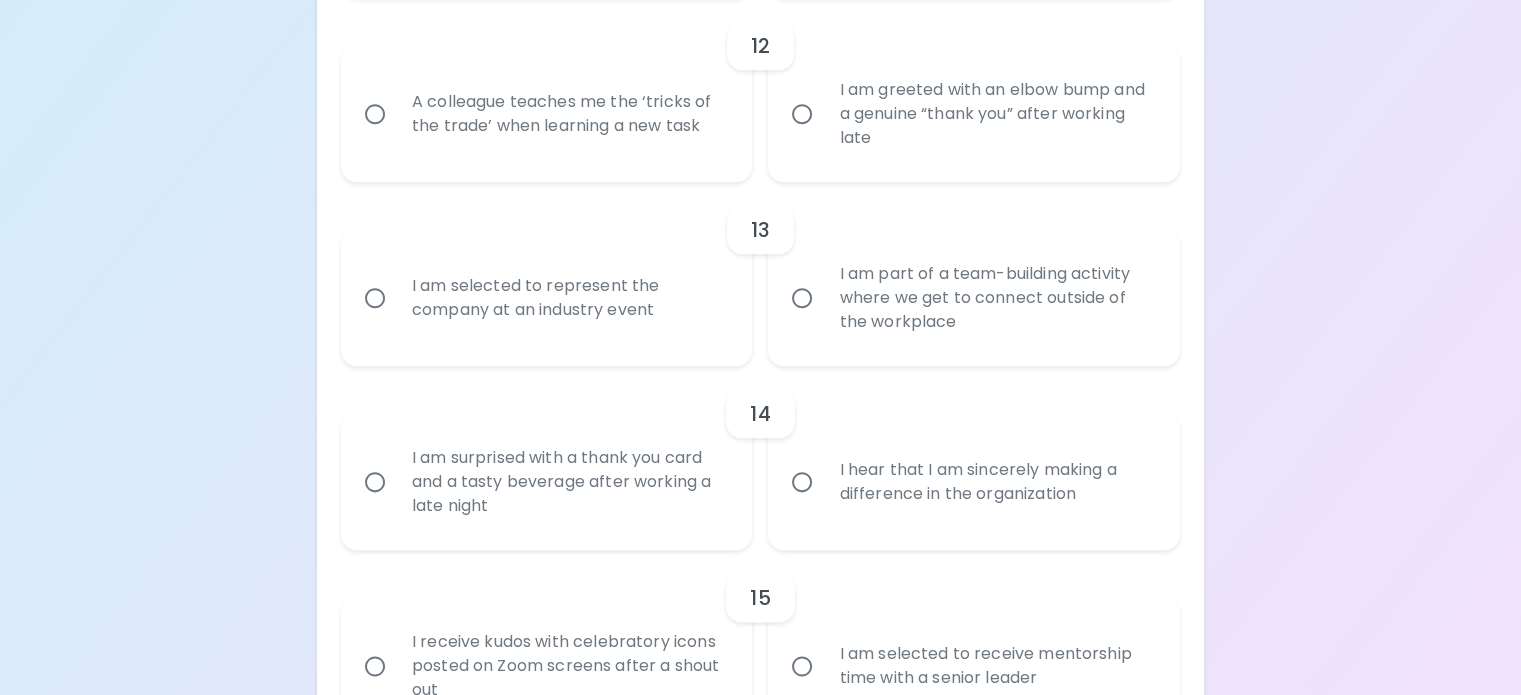 scroll, scrollTop: 2396, scrollLeft: 0, axis: vertical 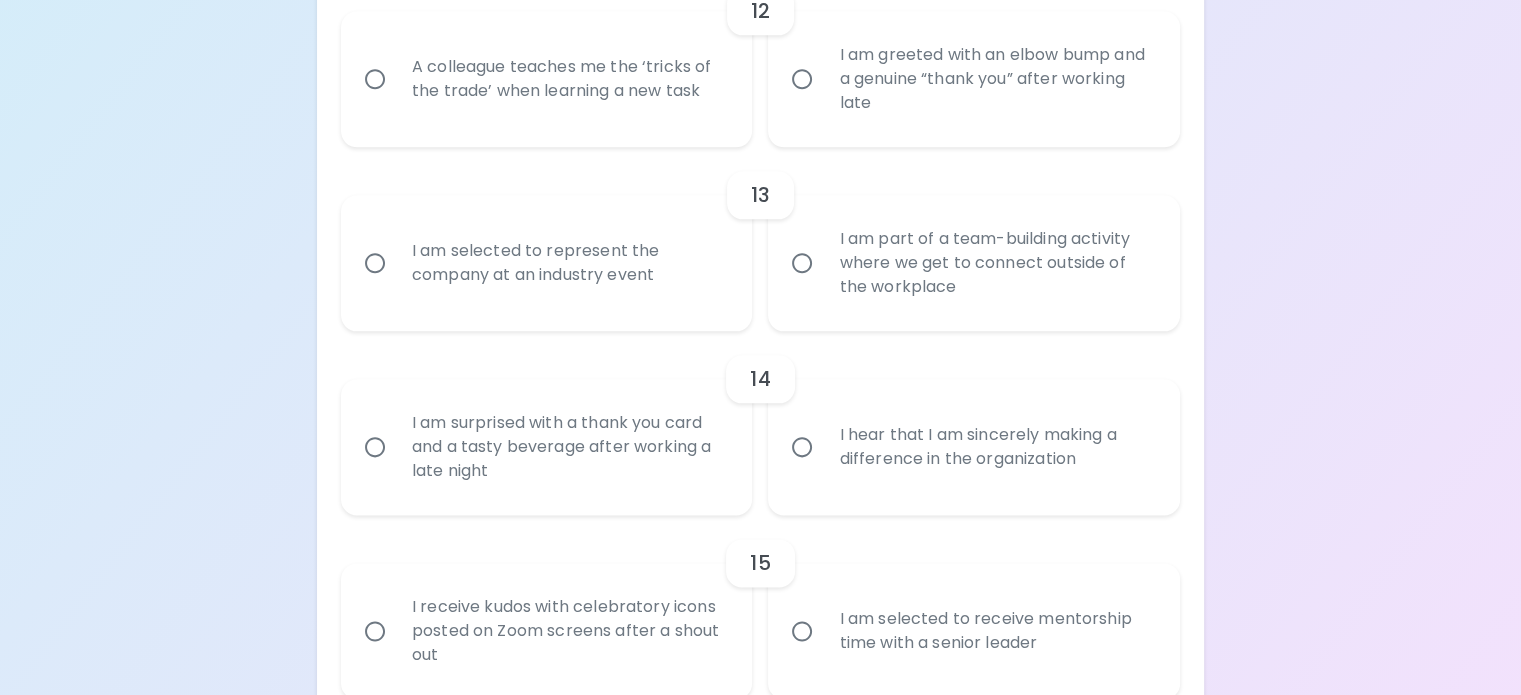 radio on "true" 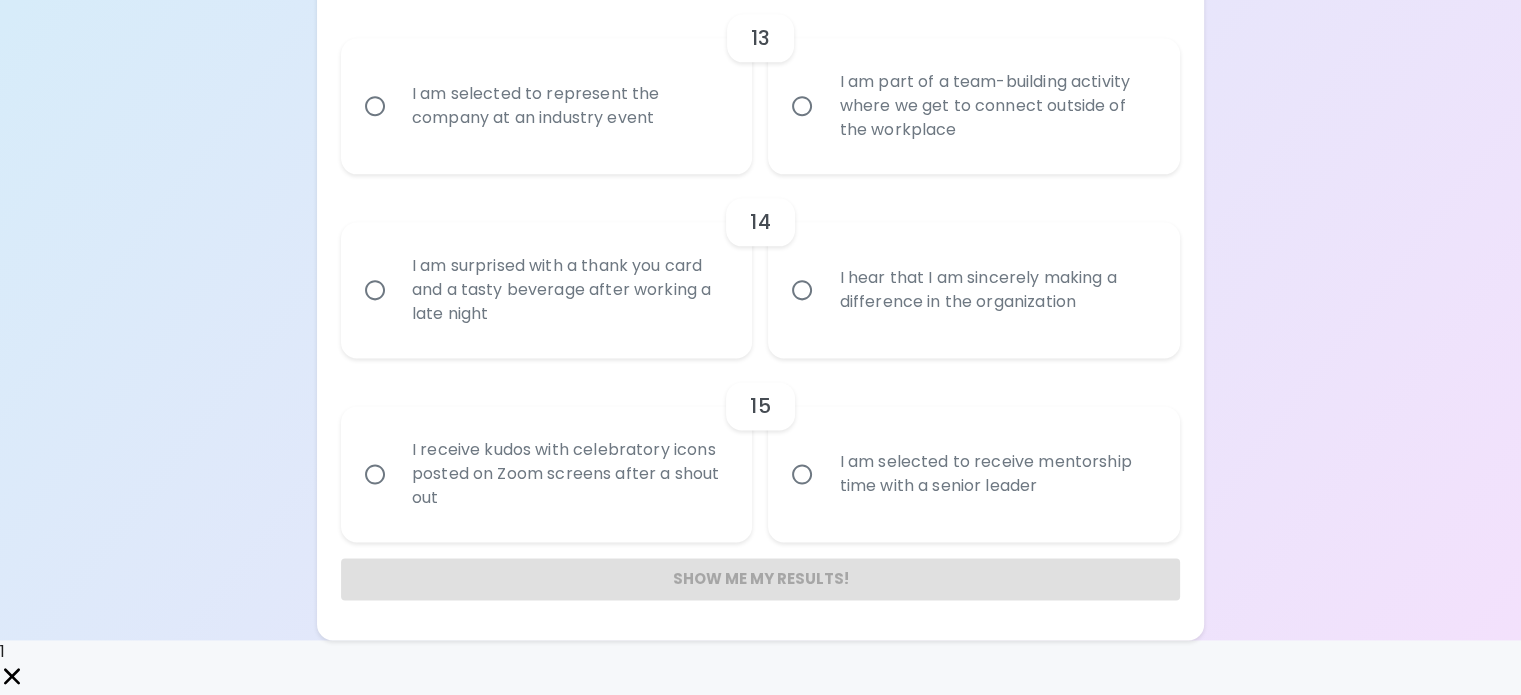 scroll, scrollTop: 2656, scrollLeft: 0, axis: vertical 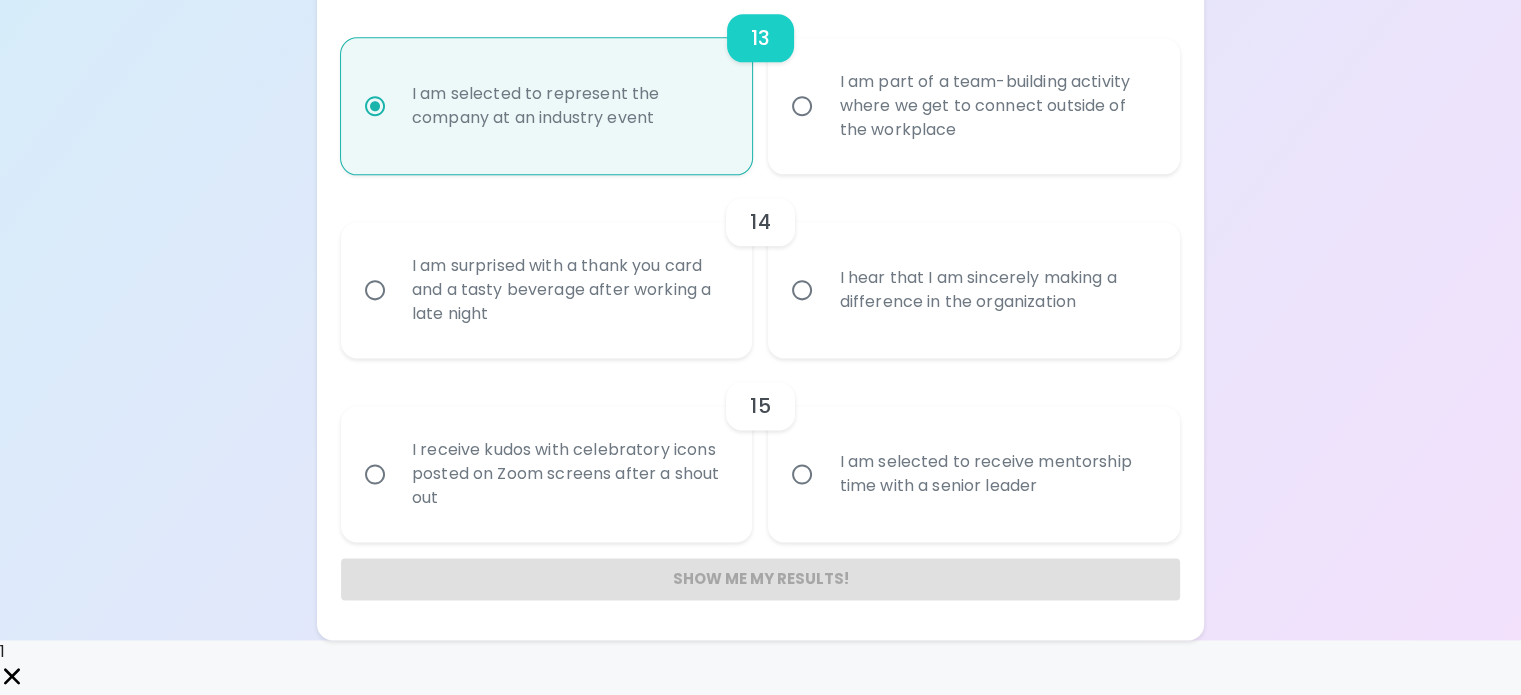 radio on "true" 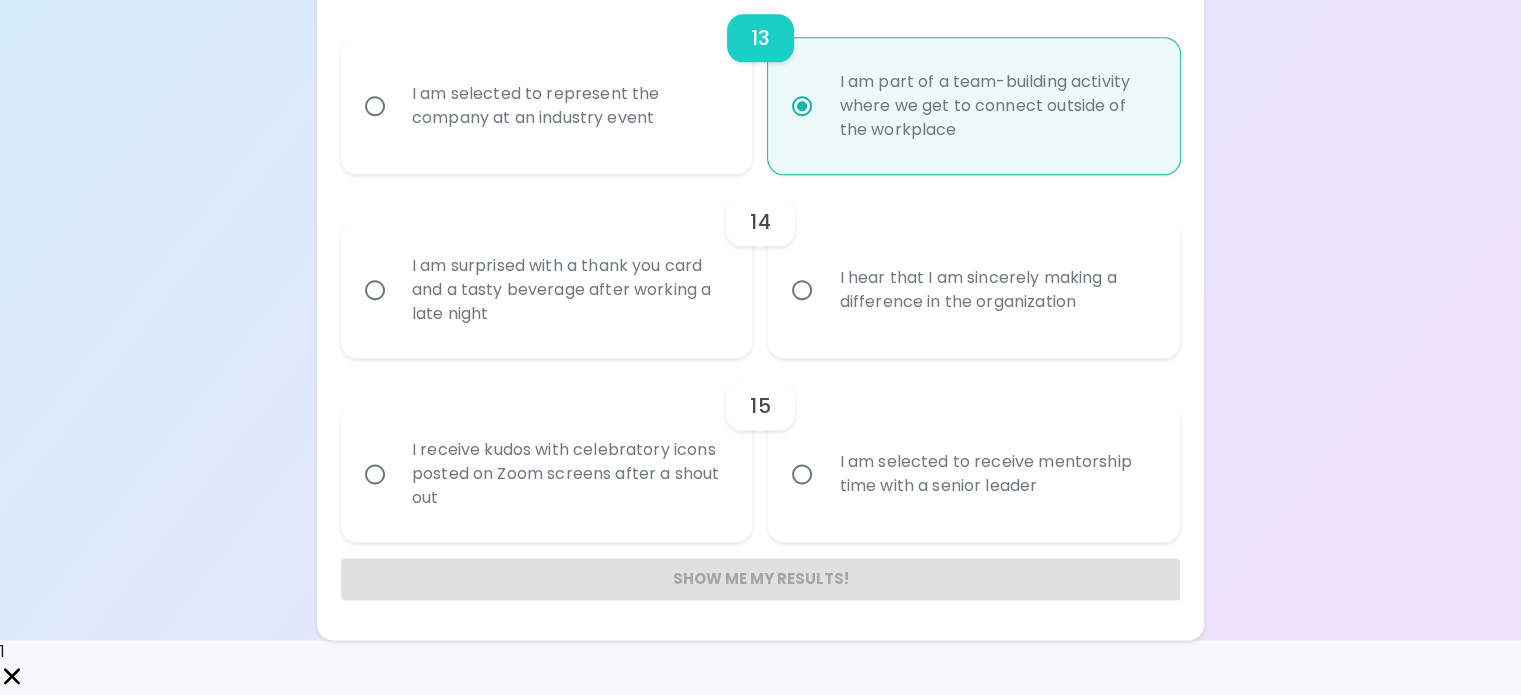 scroll, scrollTop: 3076, scrollLeft: 0, axis: vertical 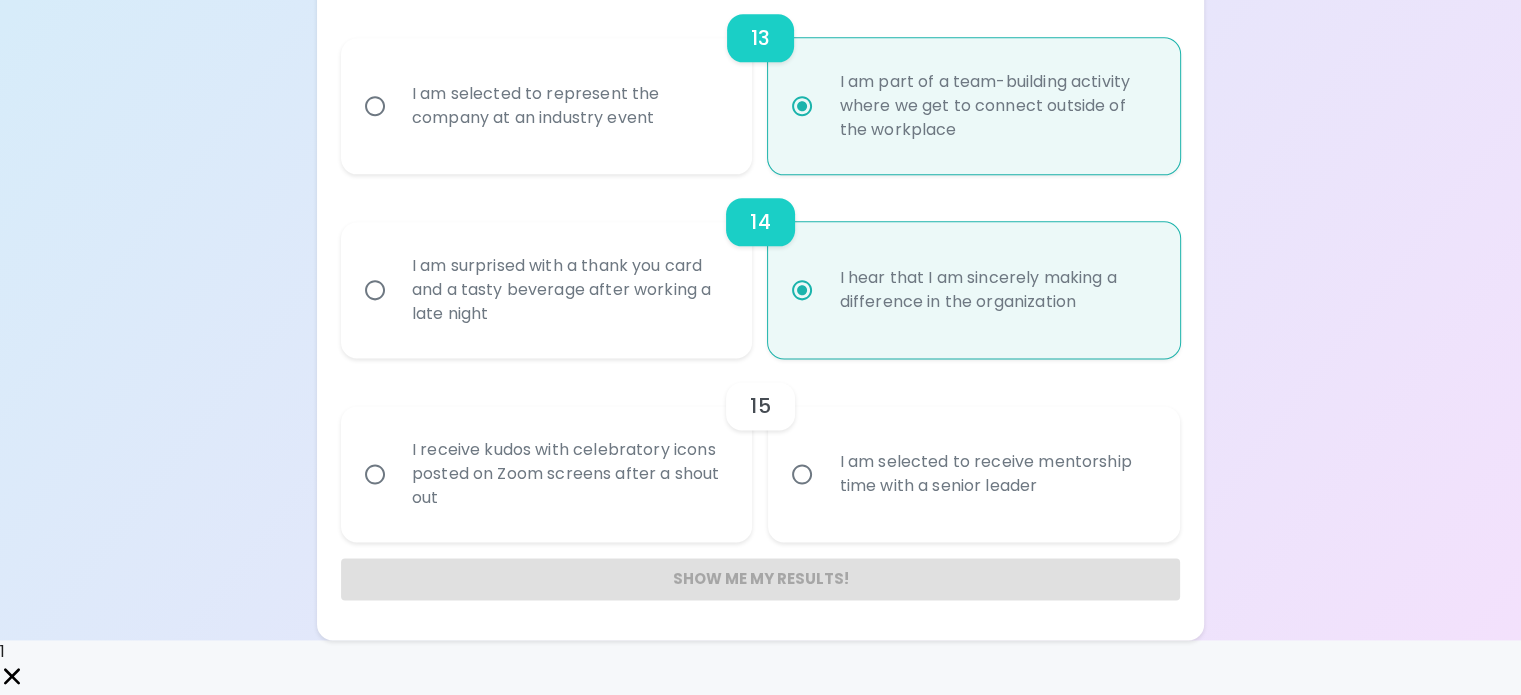 radio on "true" 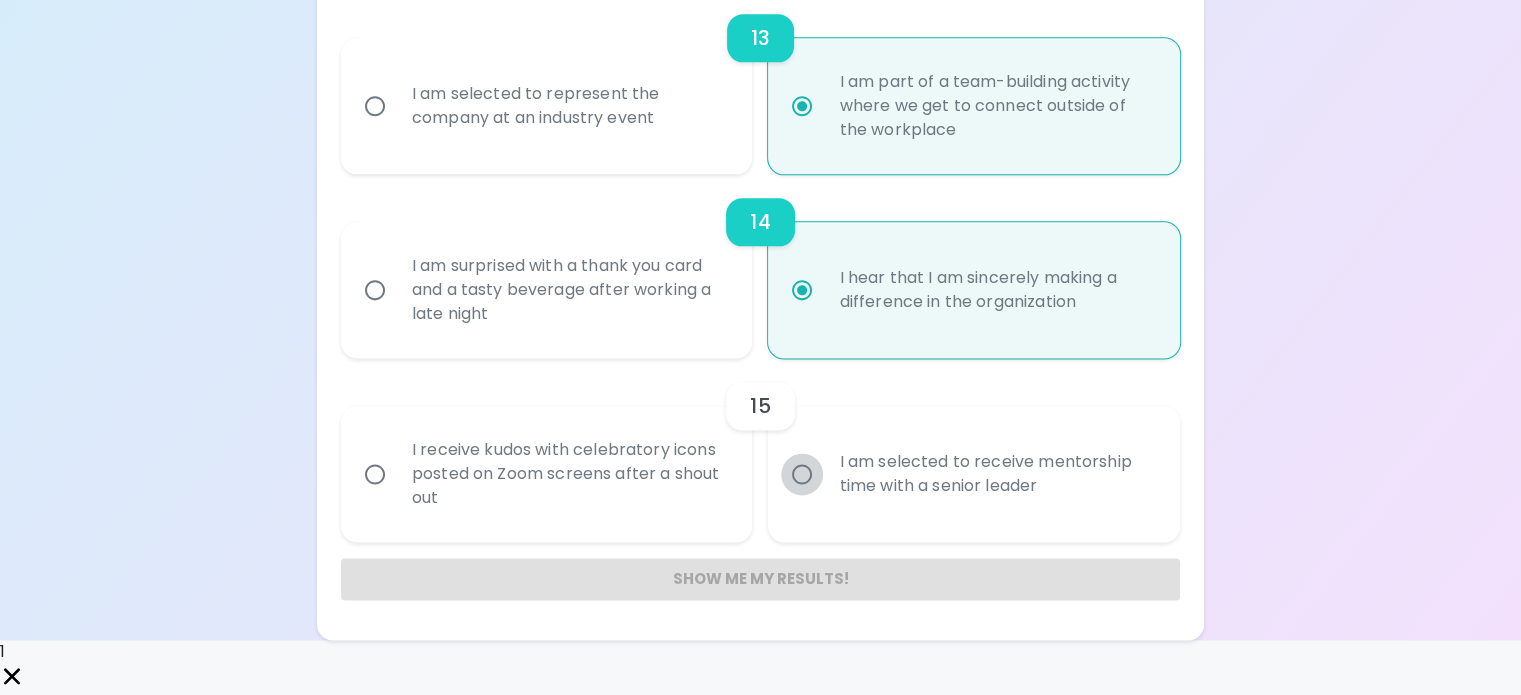 click on "I am selected to receive mentorship time with a senior leader" at bounding box center [802, 474] 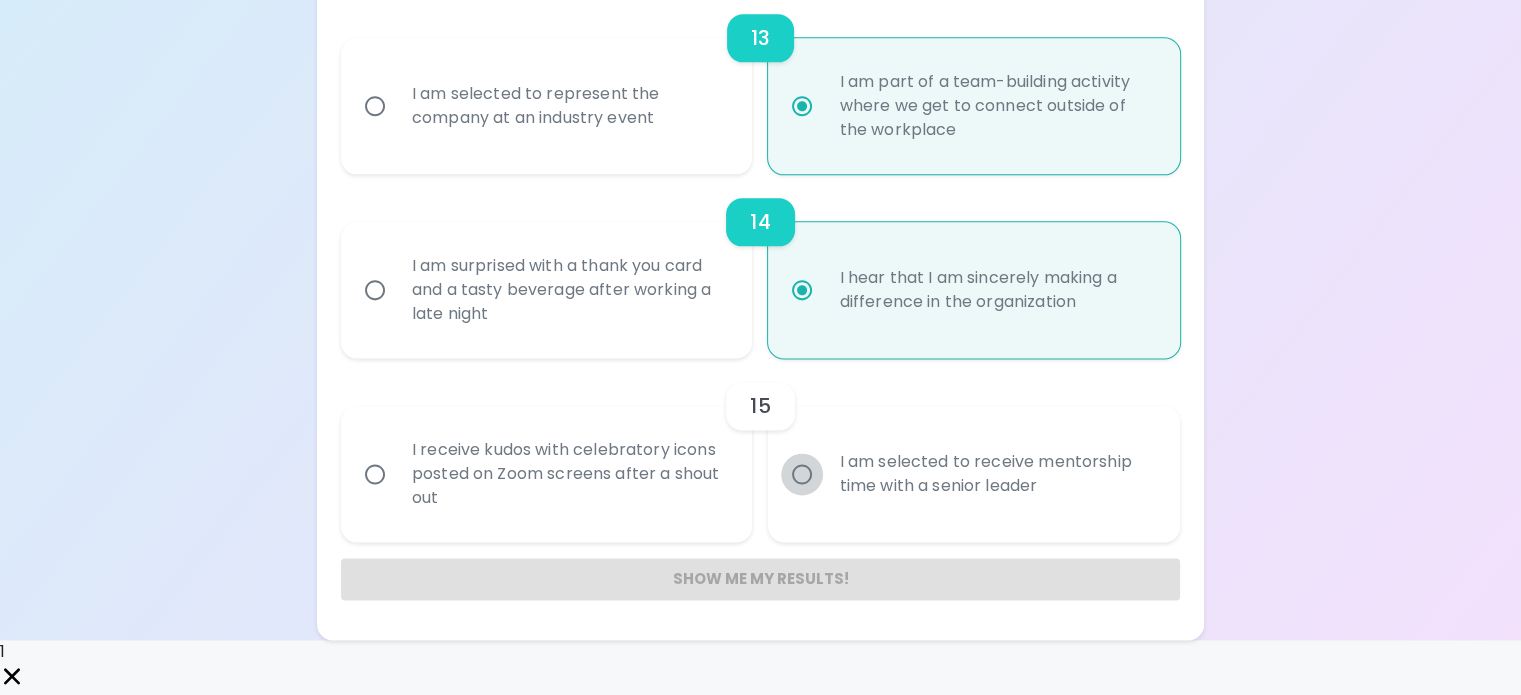 radio on "false" 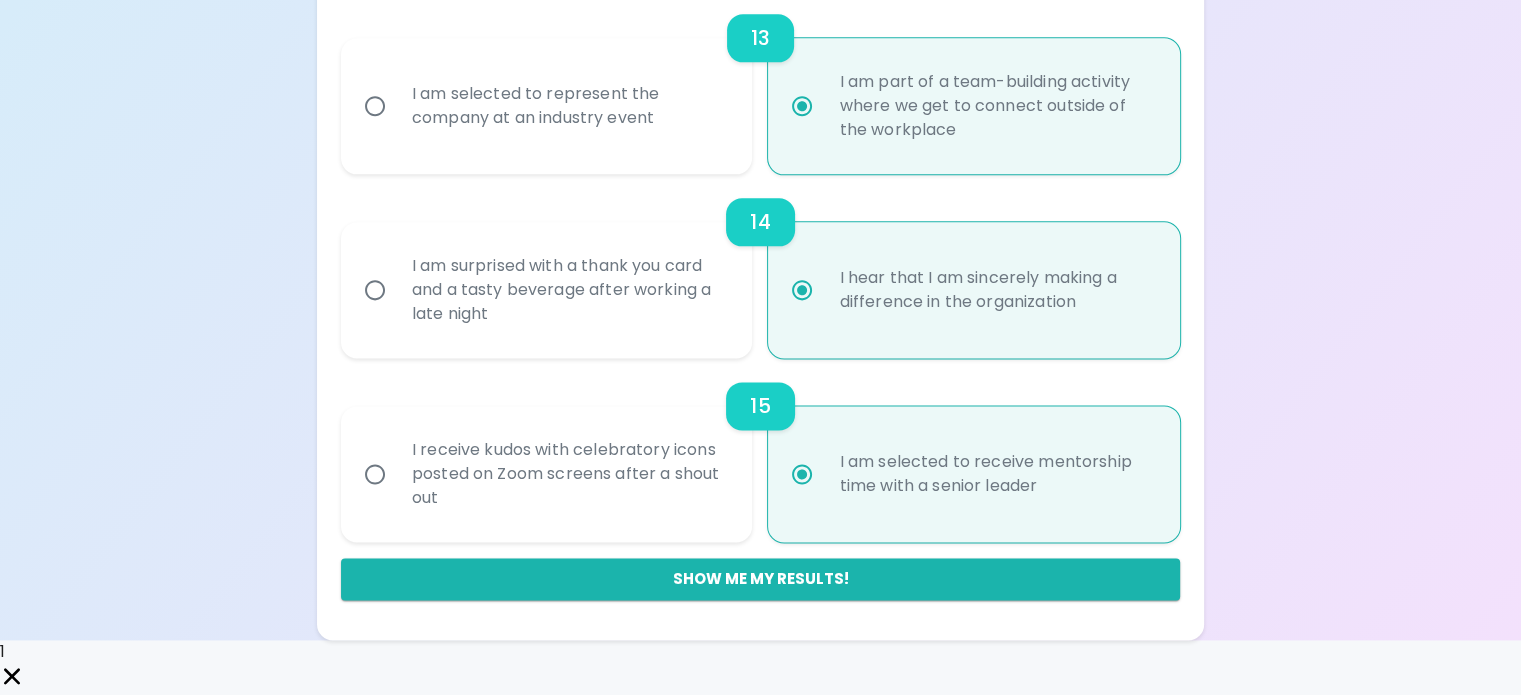 scroll, scrollTop: 3137, scrollLeft: 0, axis: vertical 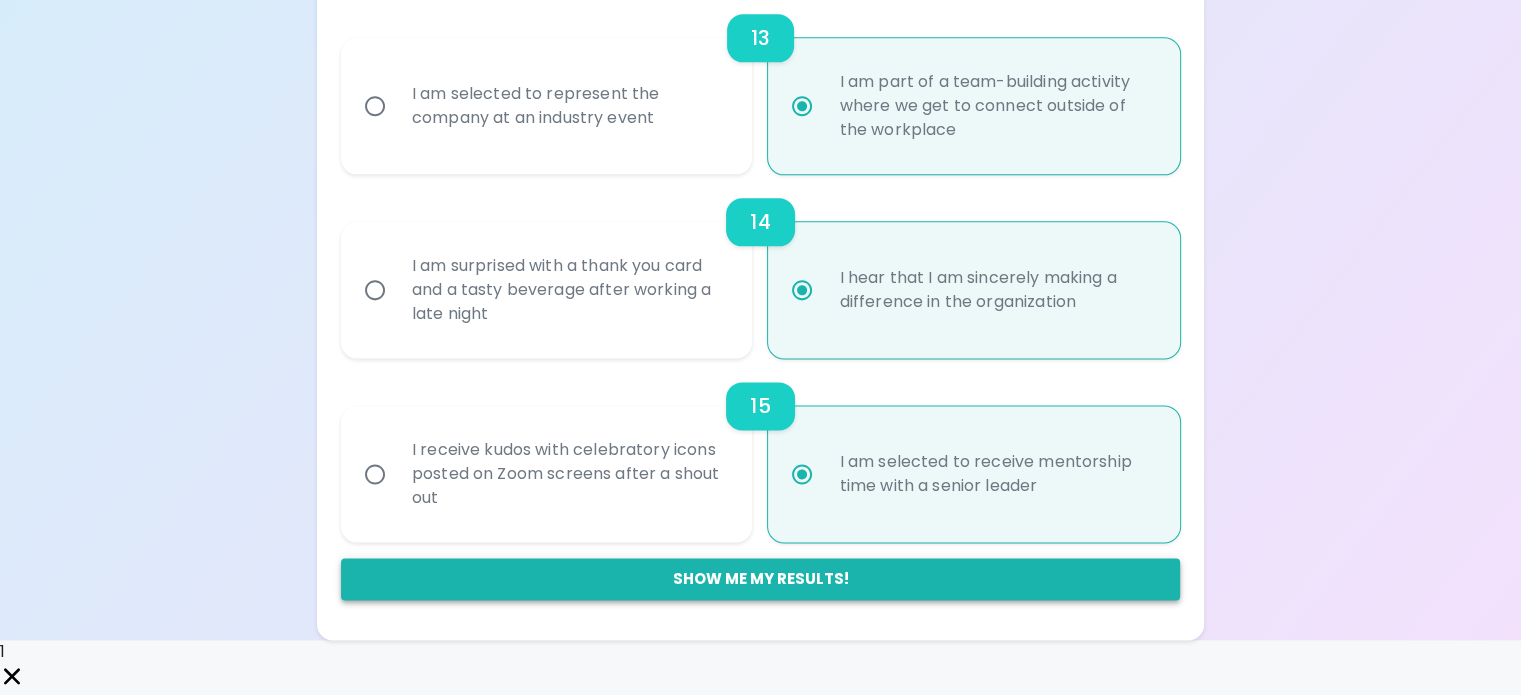 radio on "true" 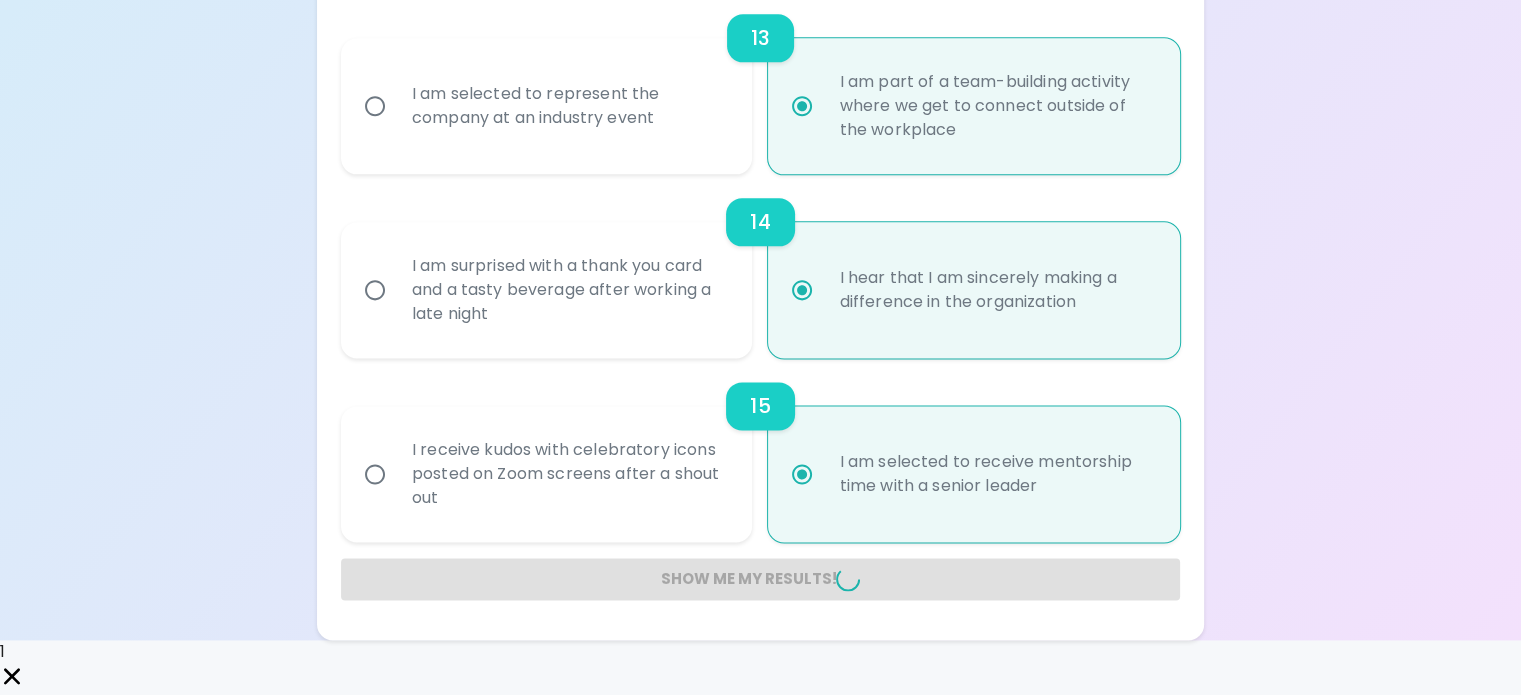 radio on "false" 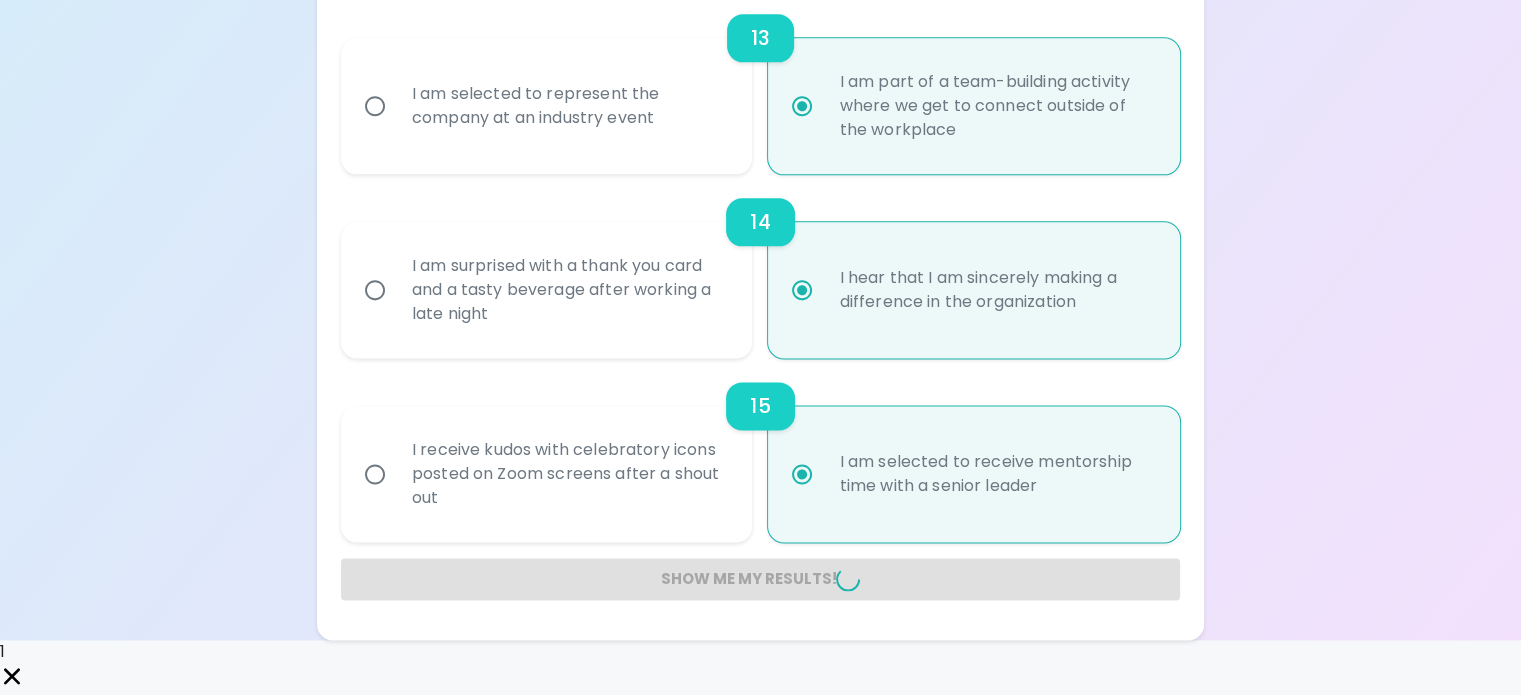 radio on "false" 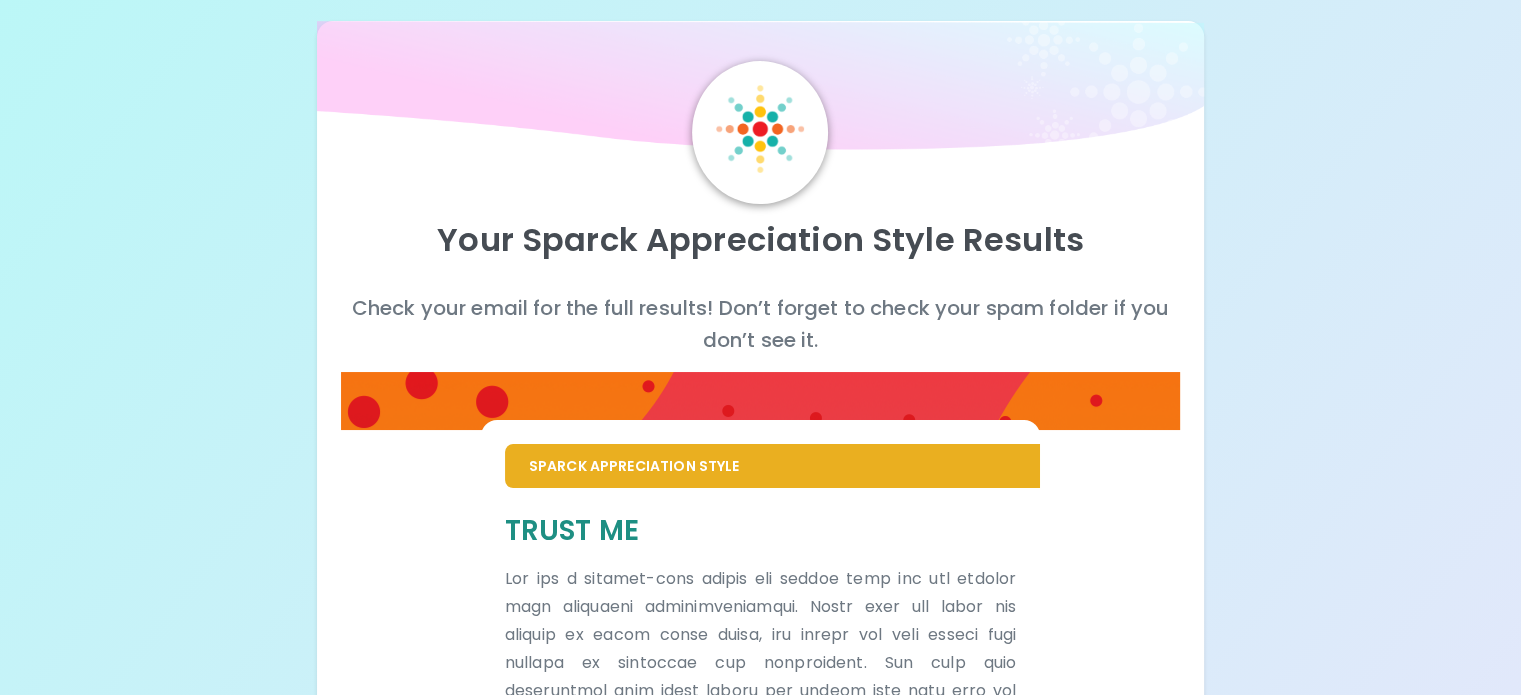 scroll, scrollTop: 0, scrollLeft: 0, axis: both 